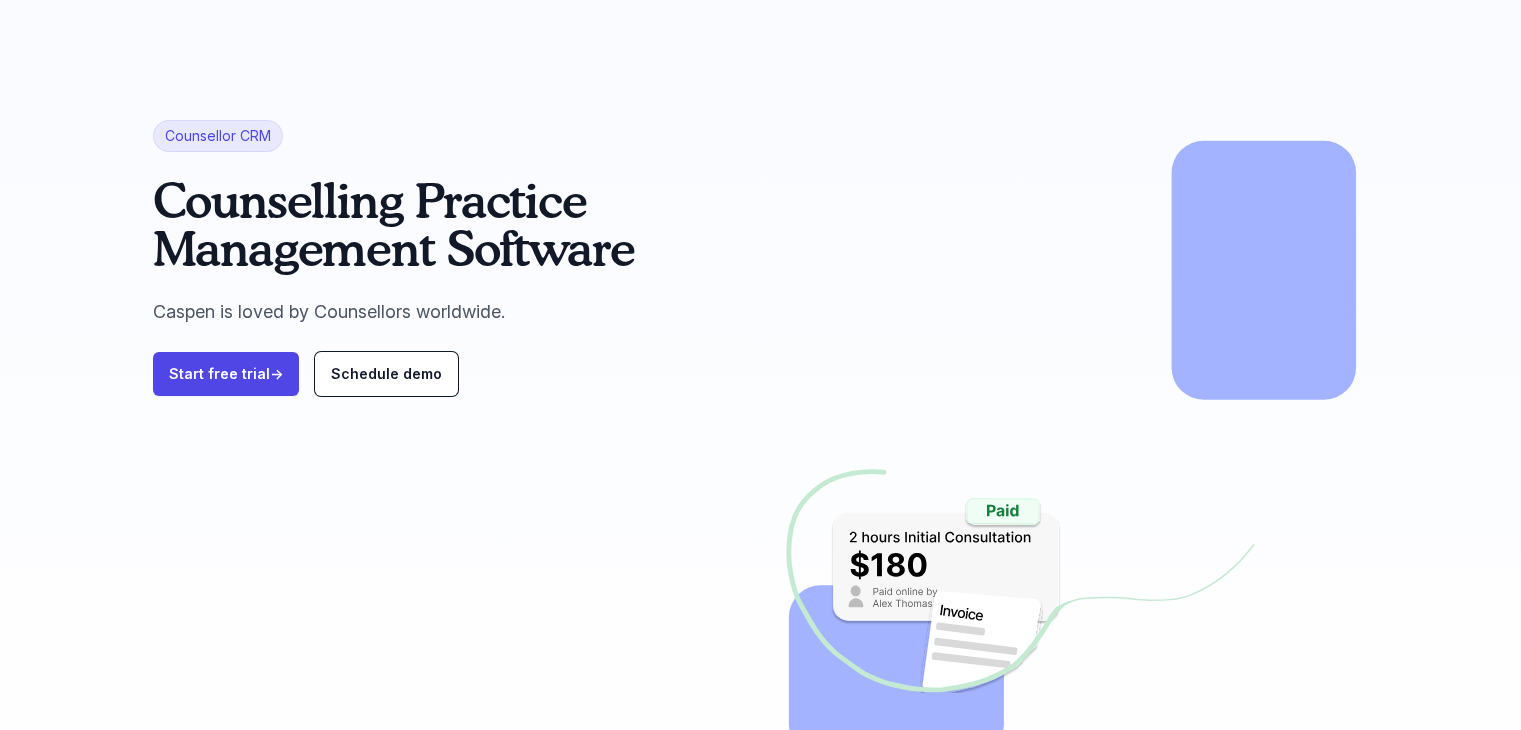 scroll, scrollTop: 0, scrollLeft: 0, axis: both 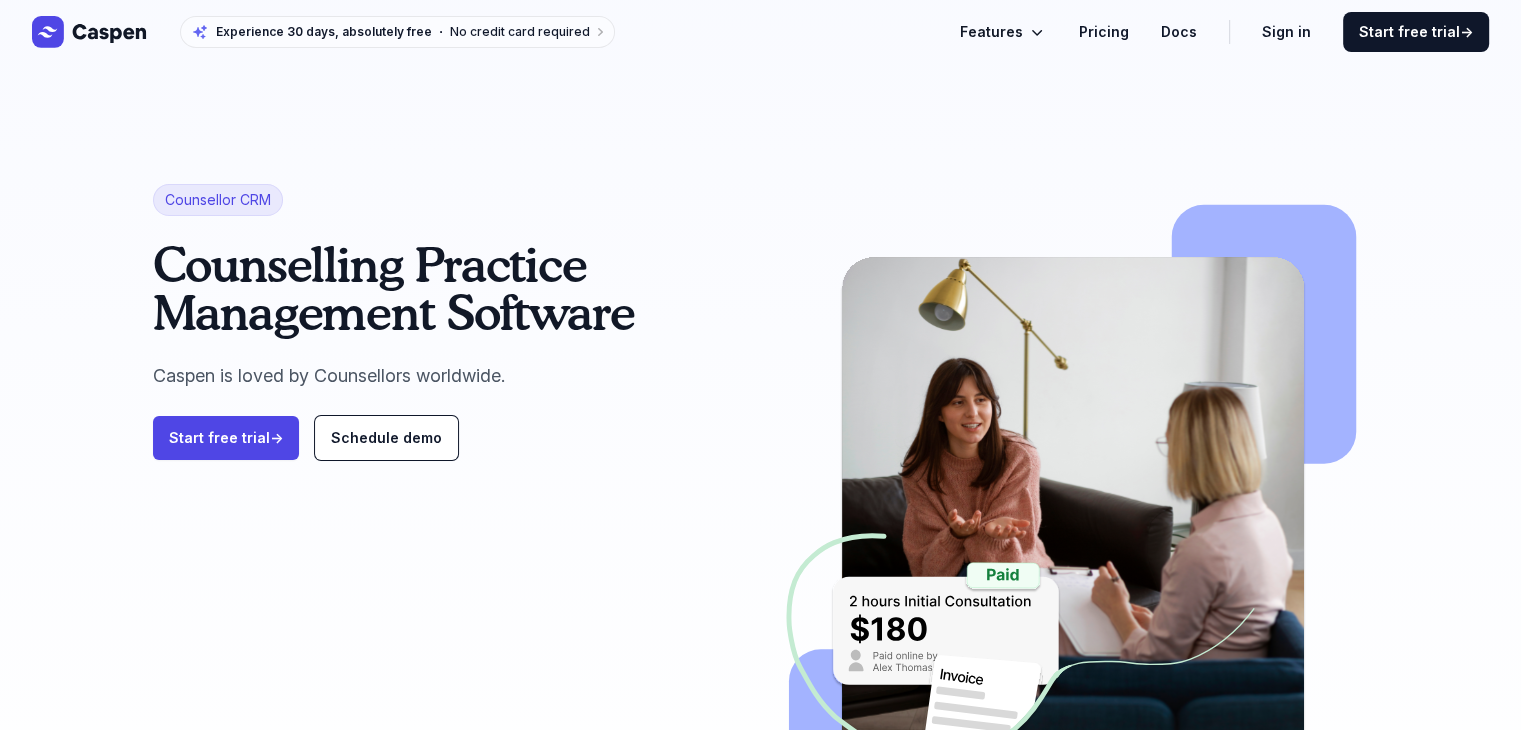 click on "Features" at bounding box center (991, 32) 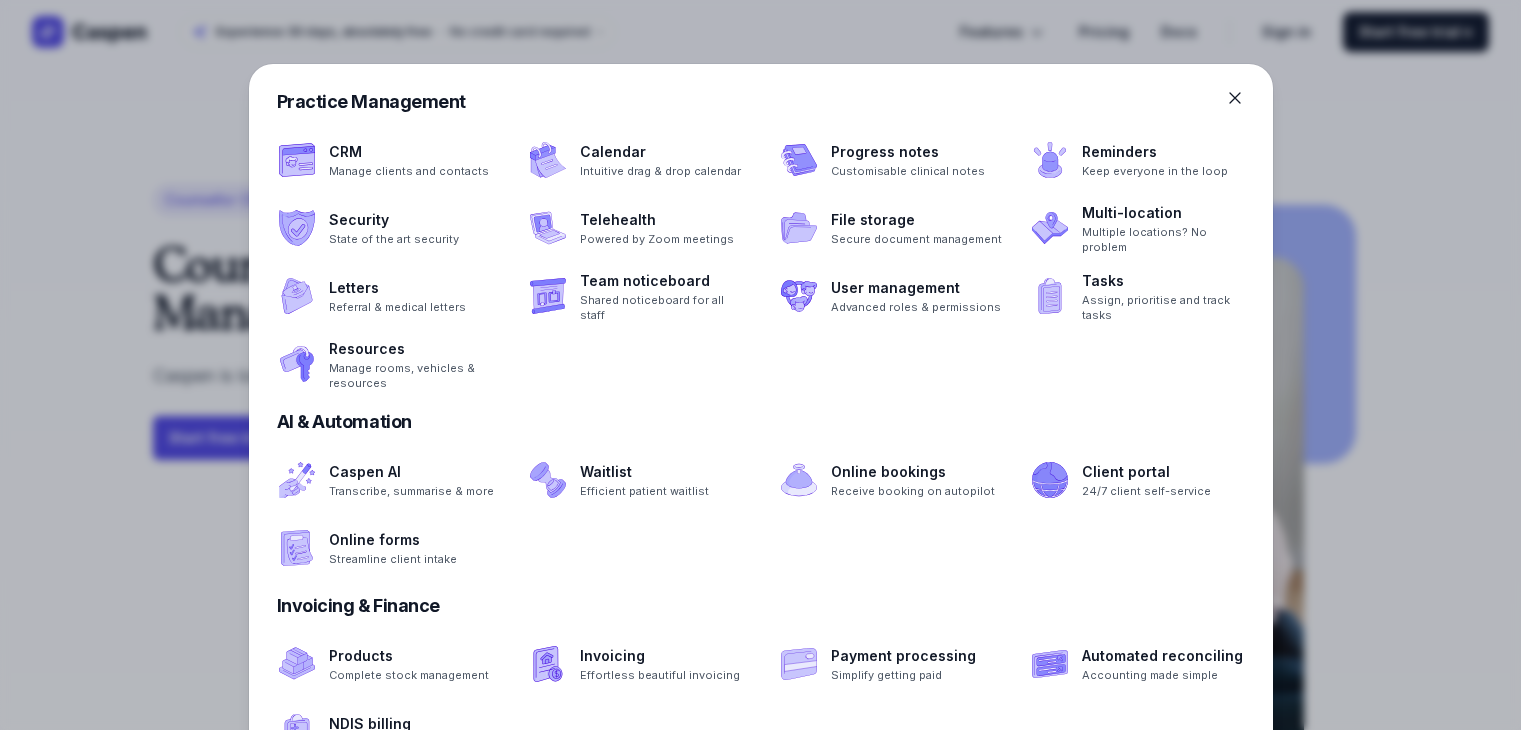 scroll, scrollTop: 0, scrollLeft: 0, axis: both 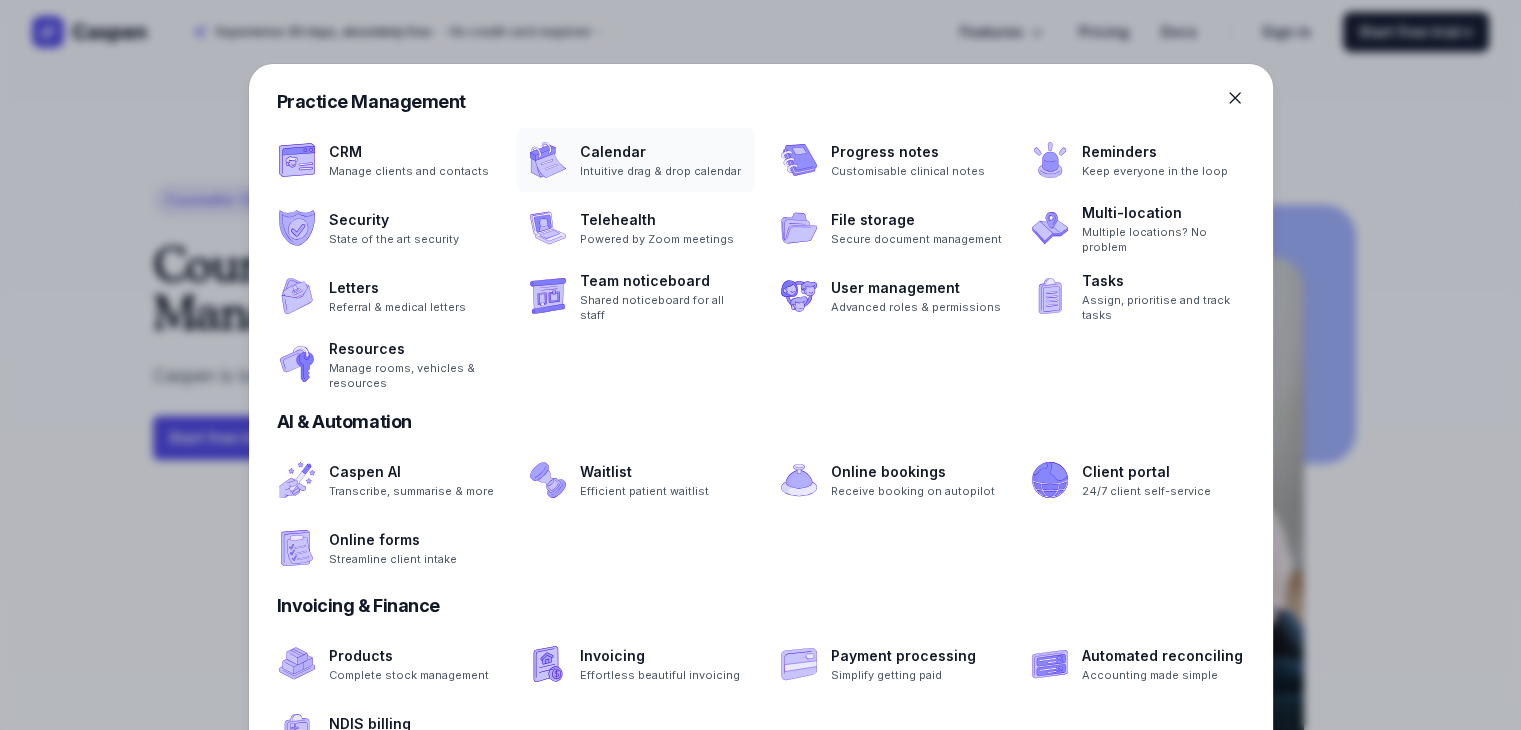 click at bounding box center [635, 160] 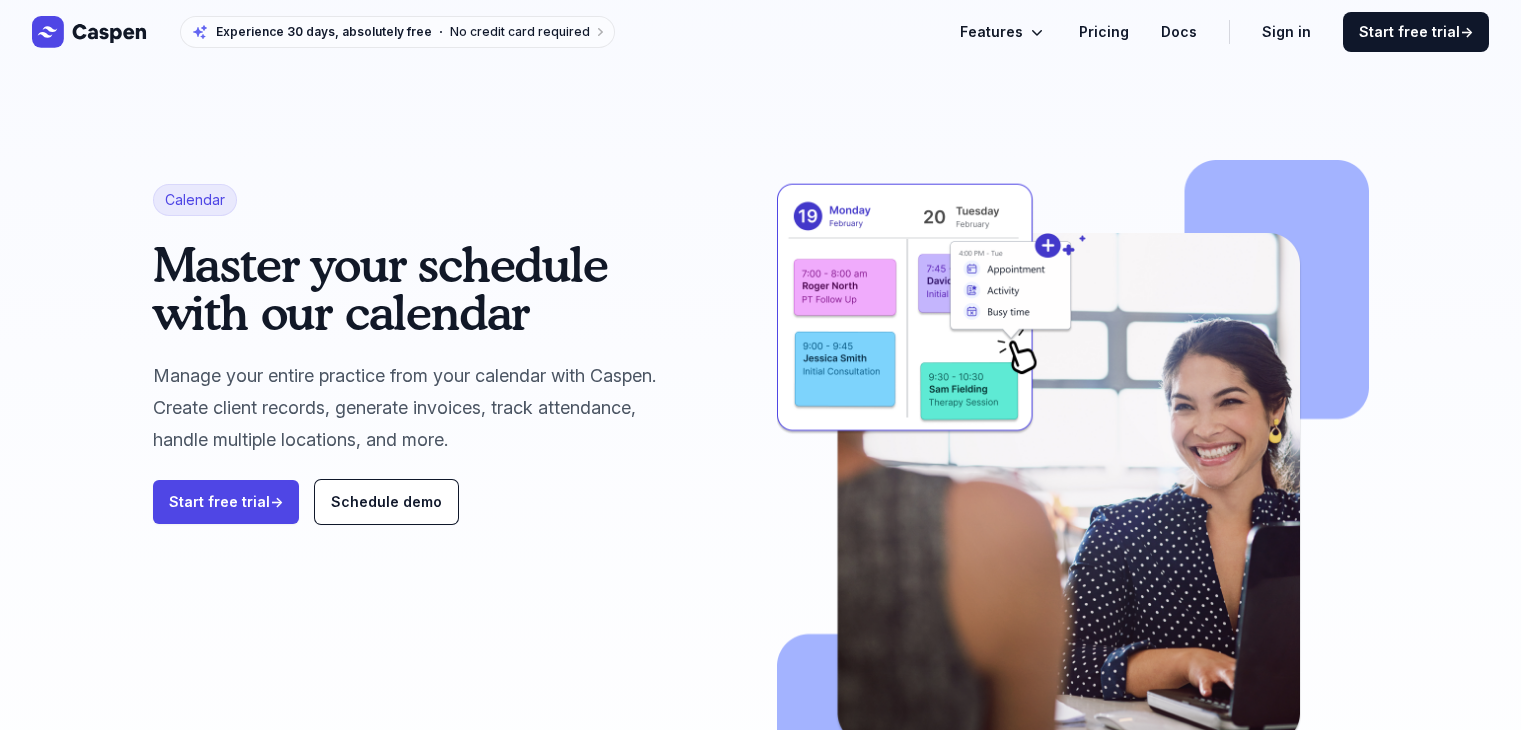 scroll, scrollTop: 0, scrollLeft: 0, axis: both 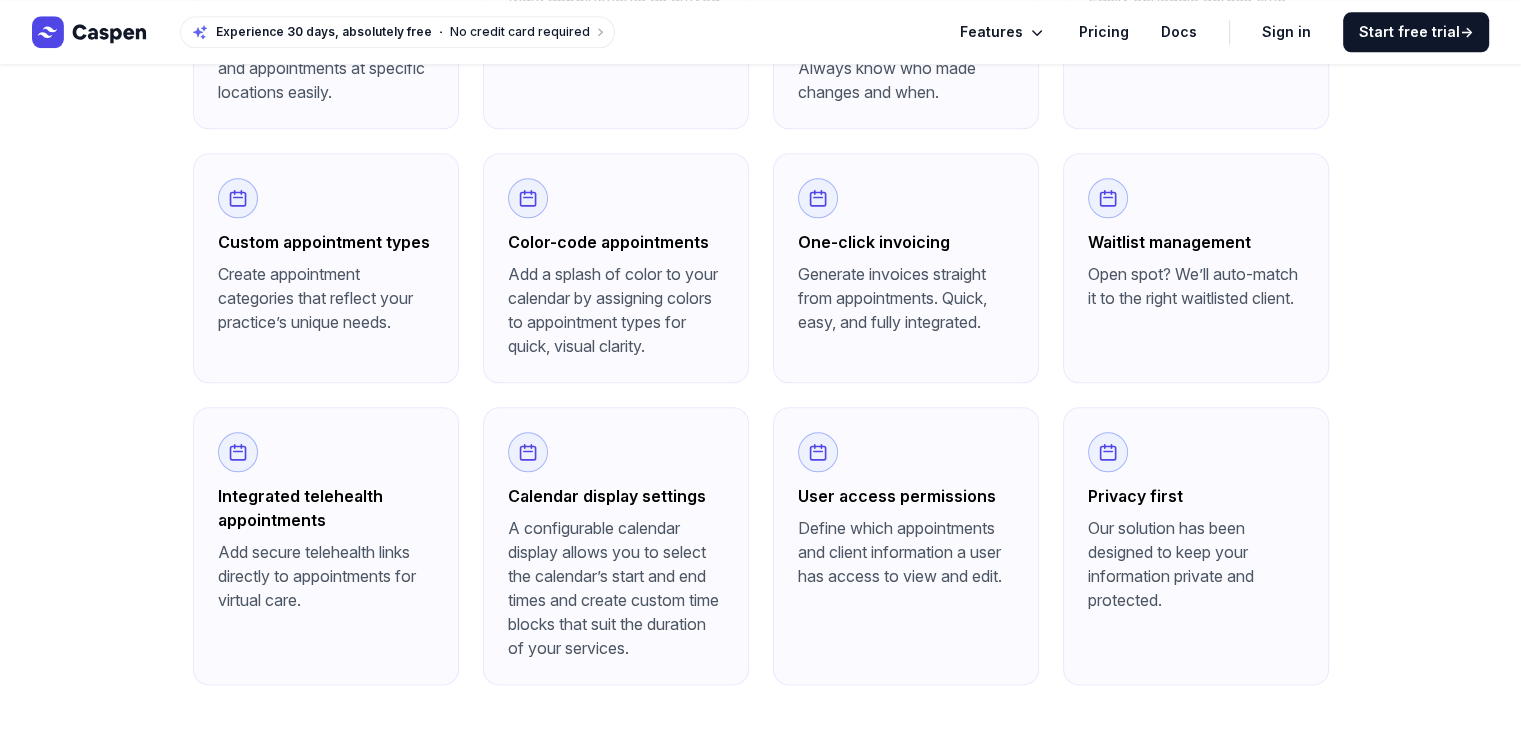 click 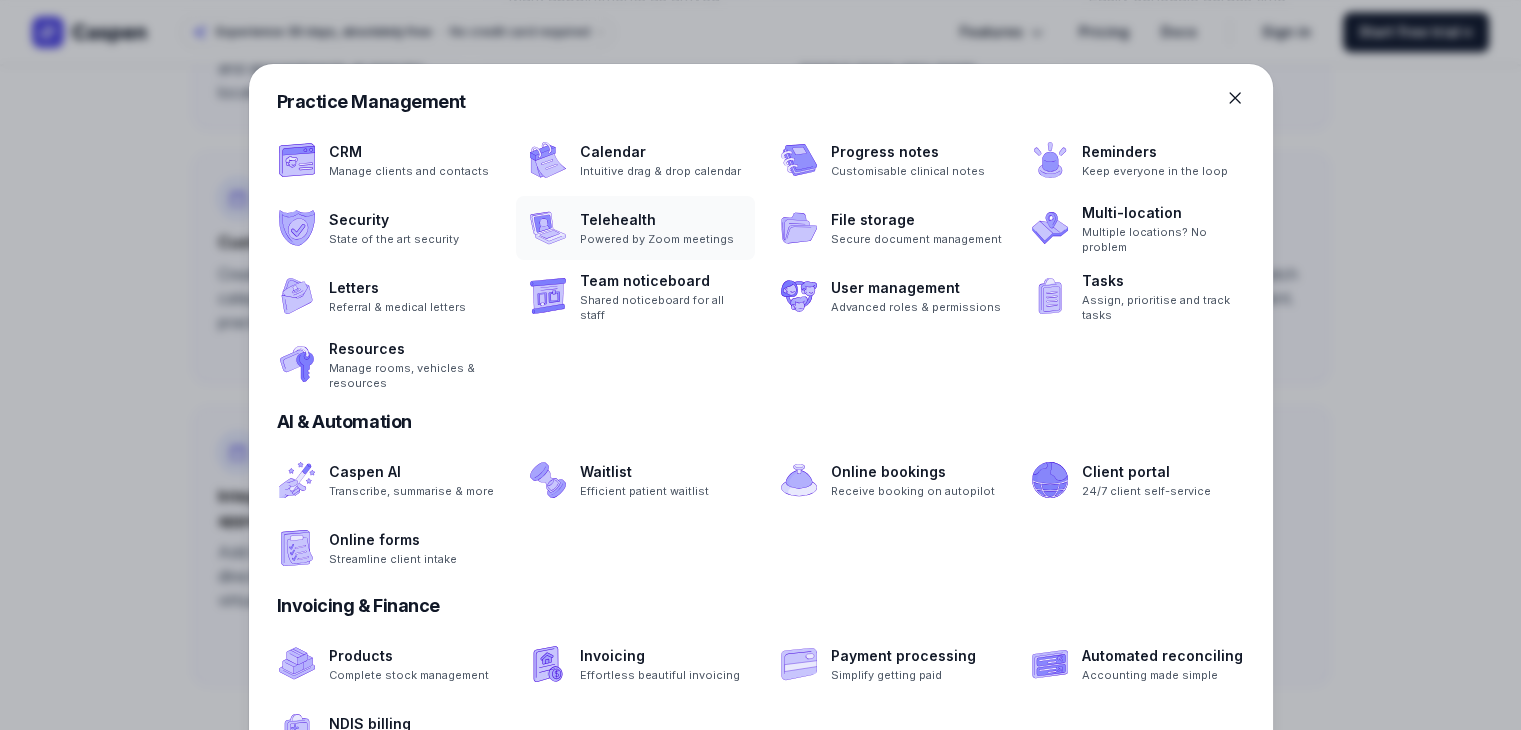 click at bounding box center (635, 228) 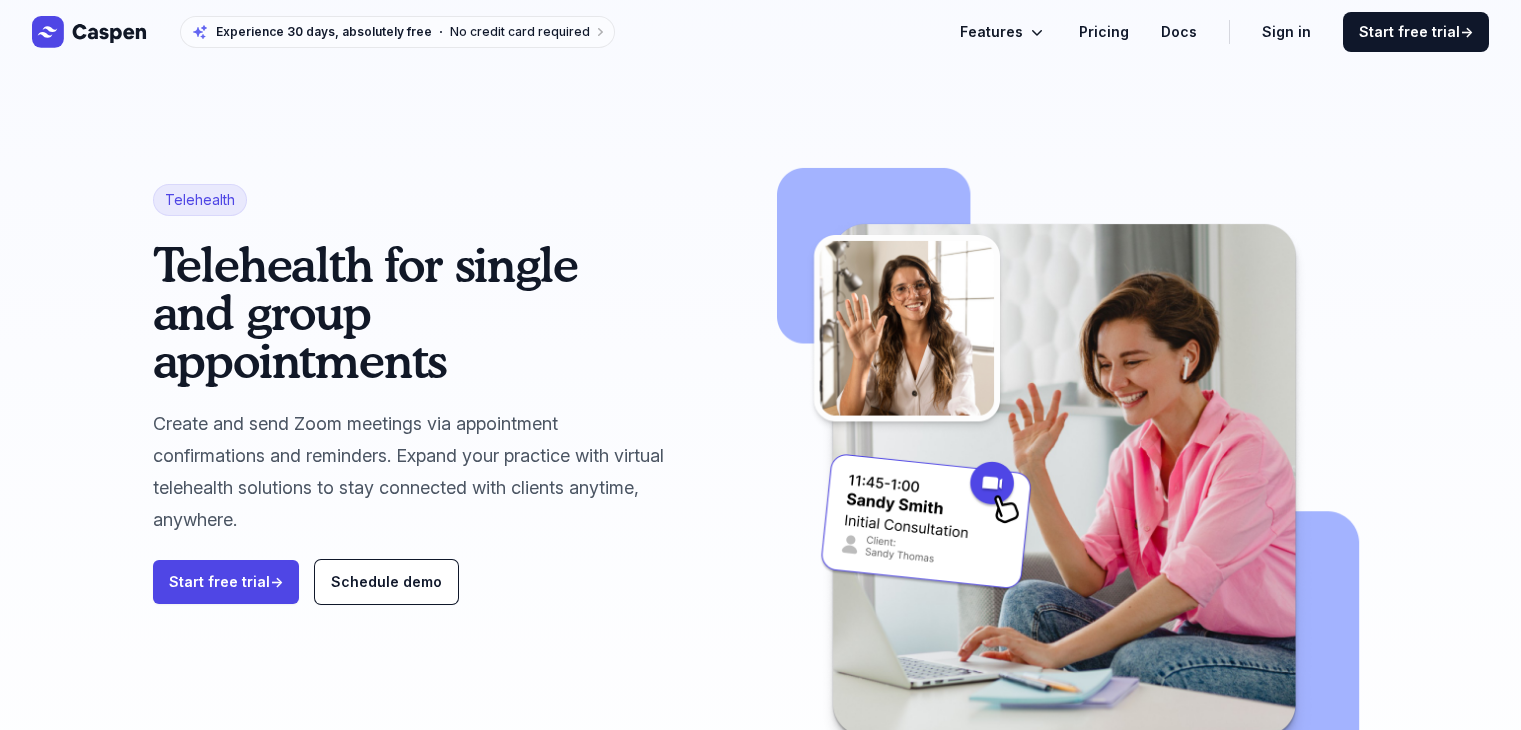 scroll, scrollTop: 0, scrollLeft: 0, axis: both 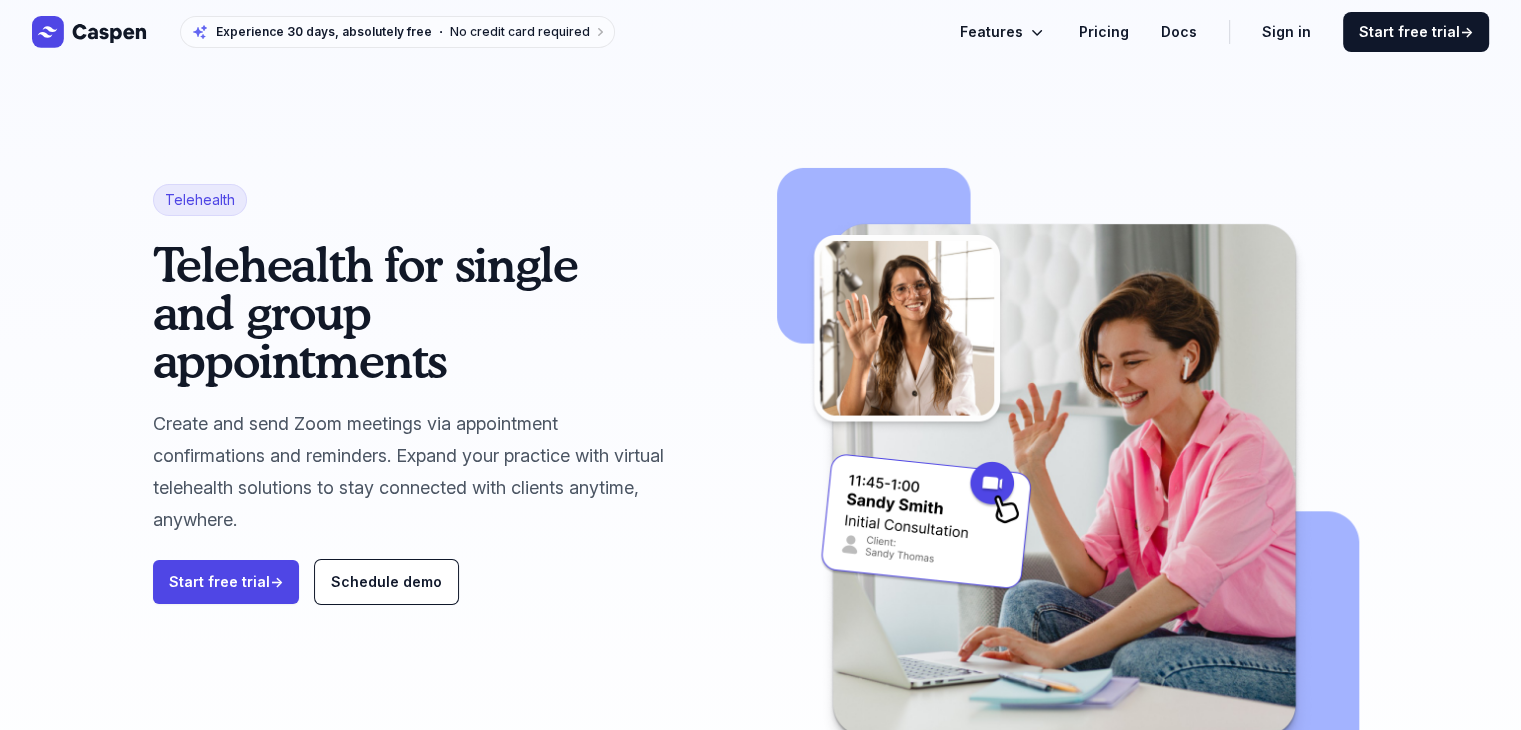 click on "Features" at bounding box center [991, 32] 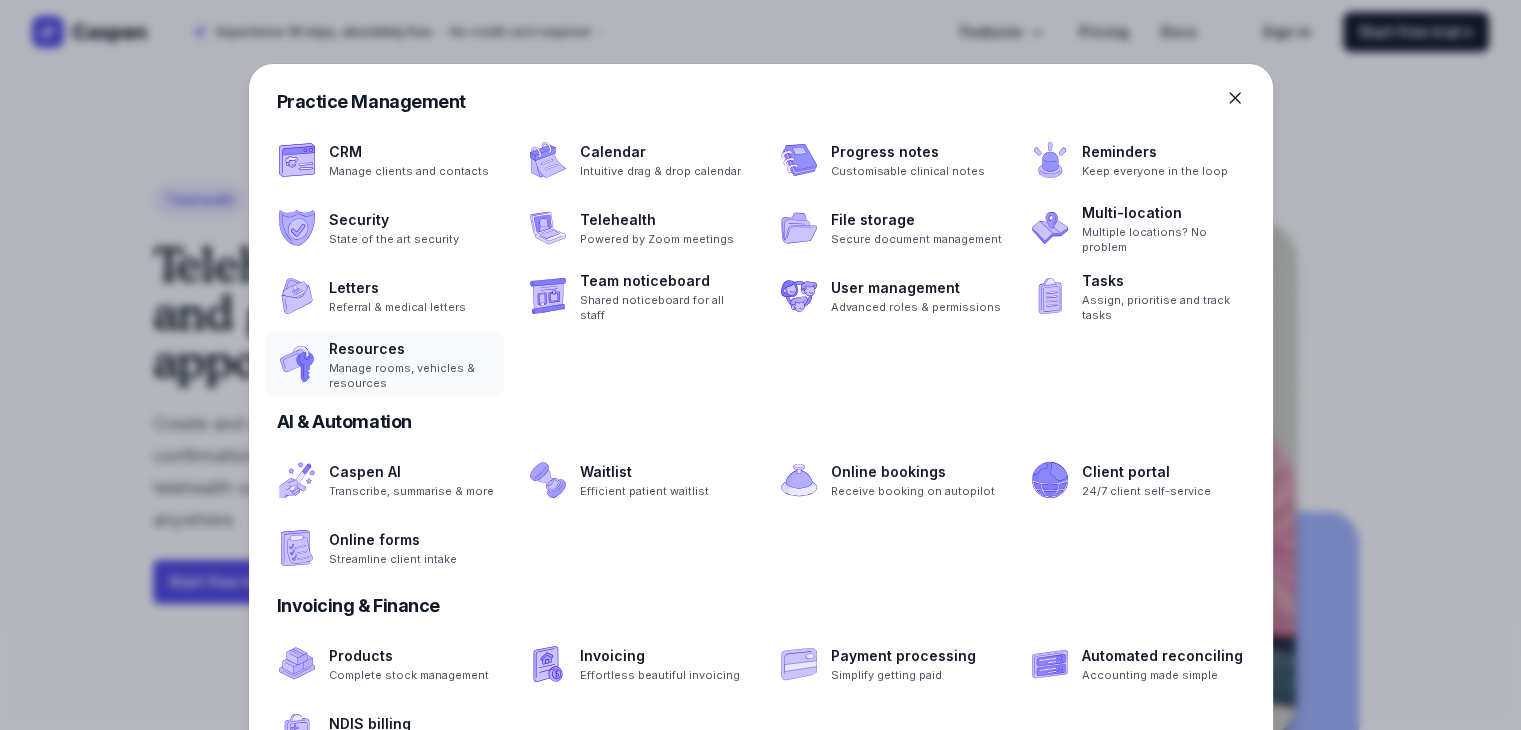 click at bounding box center [384, 364] 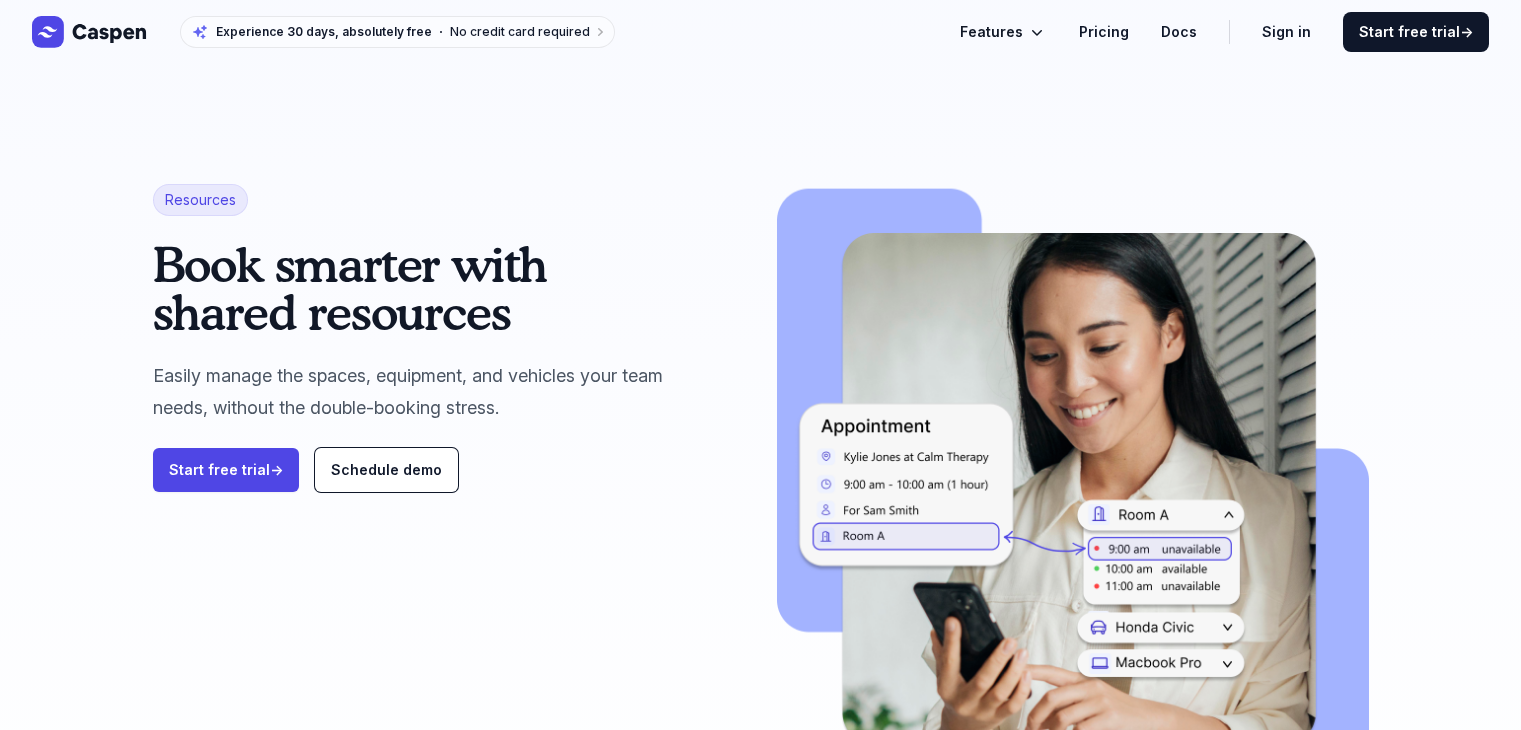 scroll, scrollTop: 0, scrollLeft: 0, axis: both 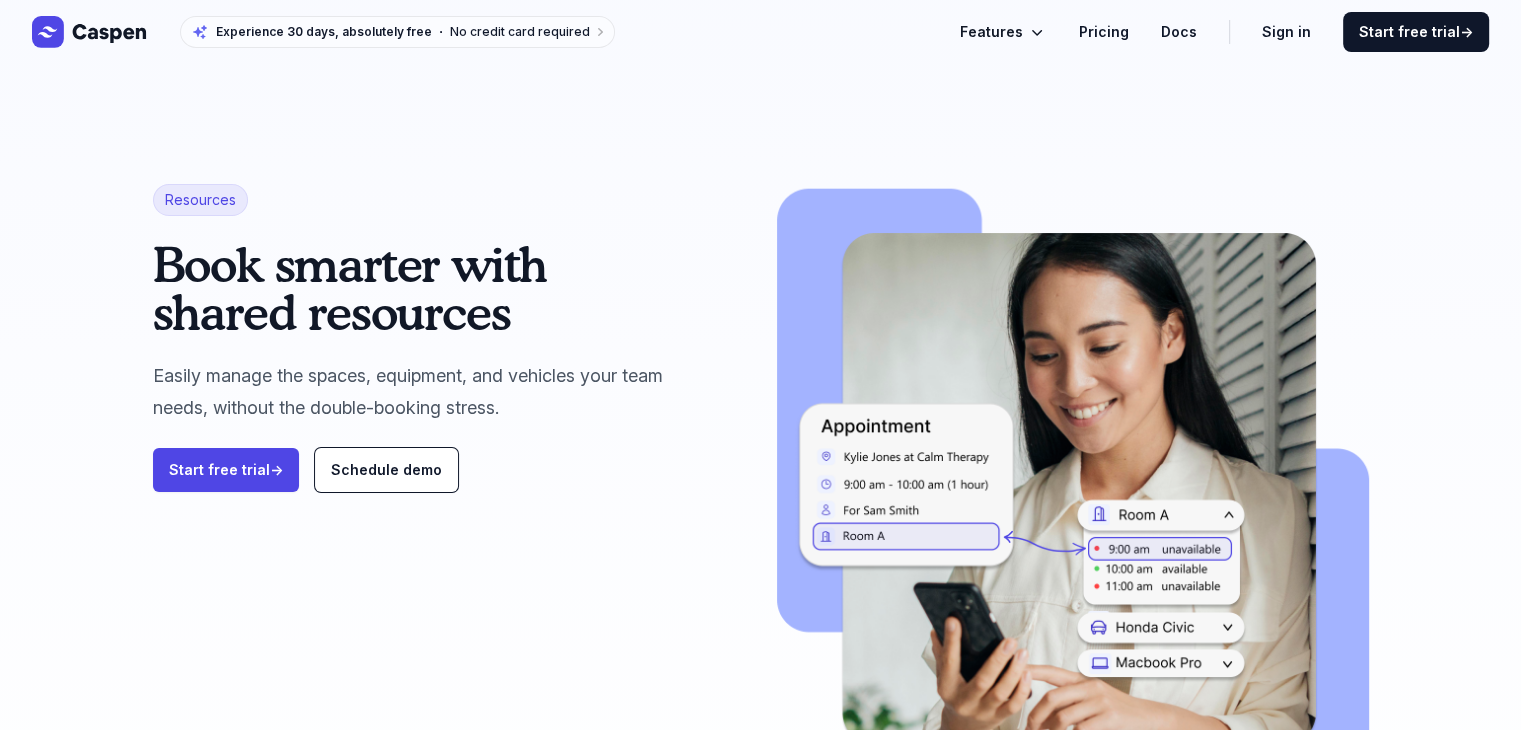 click on "Features" at bounding box center (991, 32) 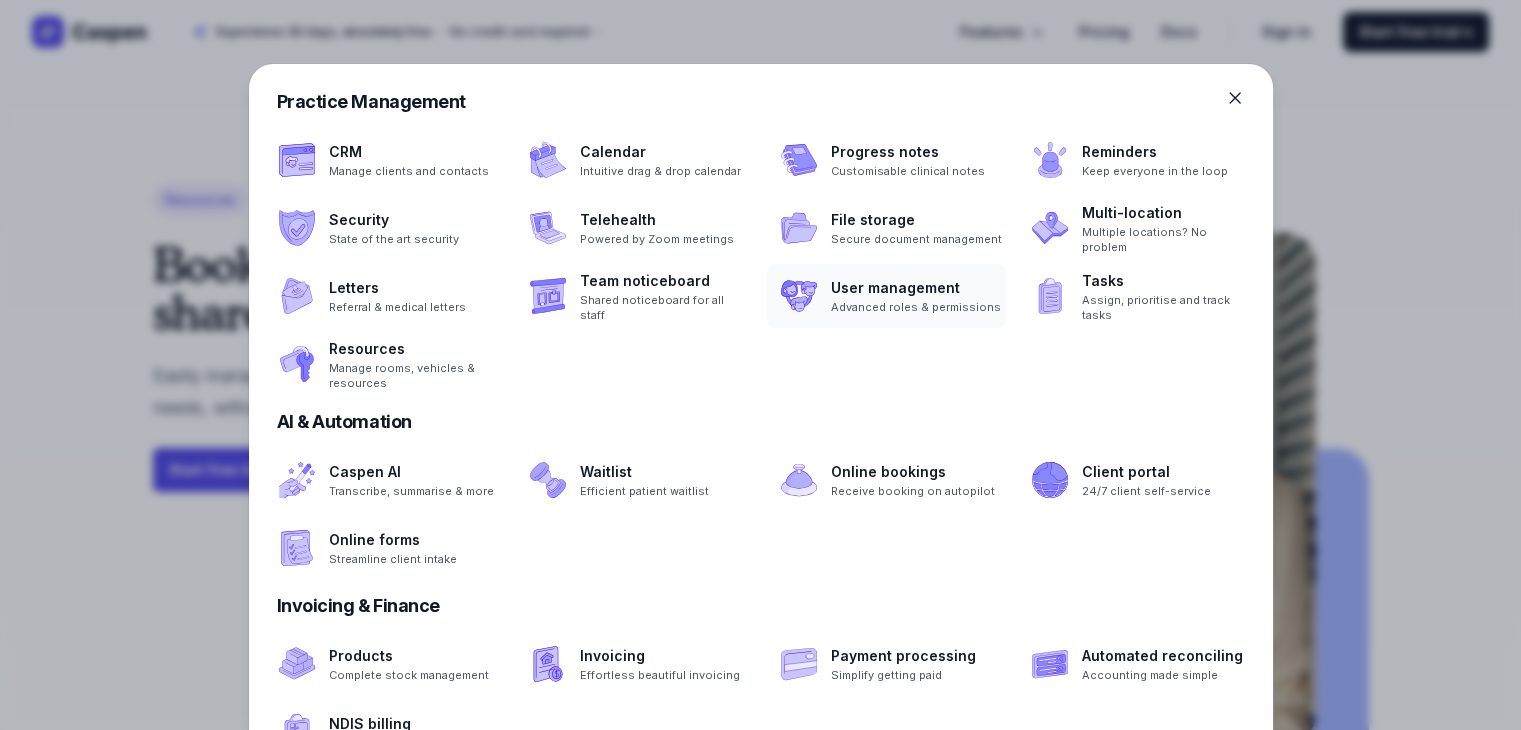 click at bounding box center (886, 296) 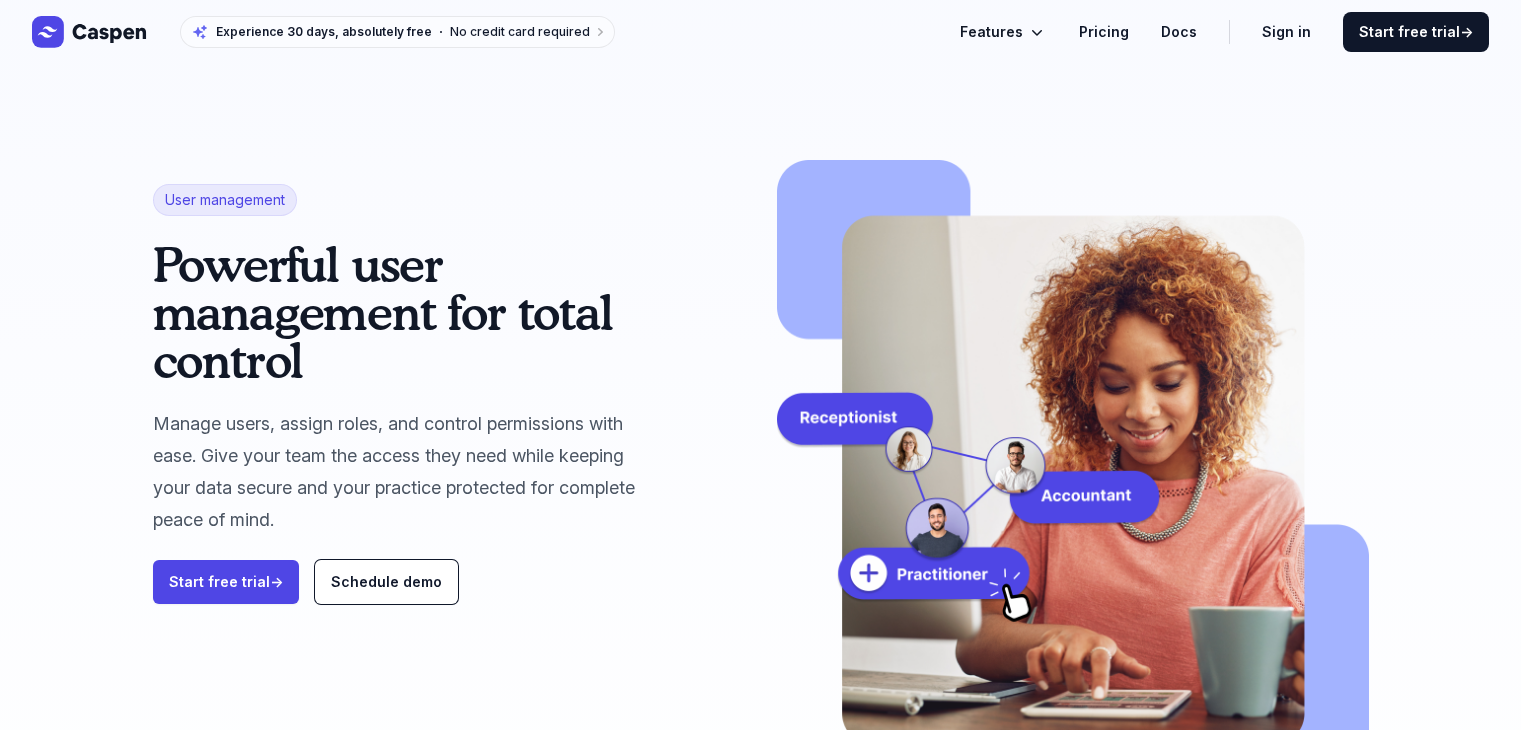 scroll, scrollTop: 0, scrollLeft: 0, axis: both 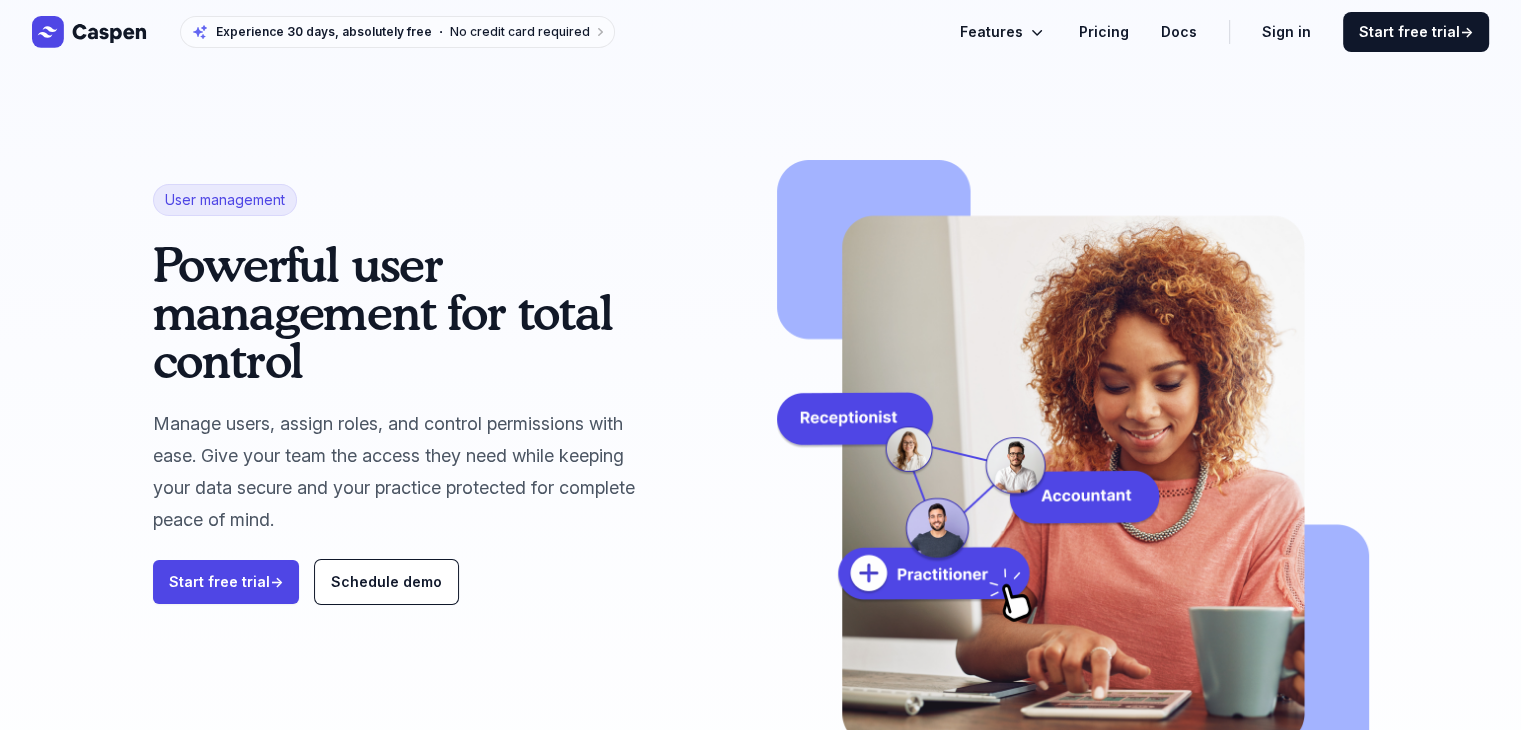 click on "Features" at bounding box center [991, 32] 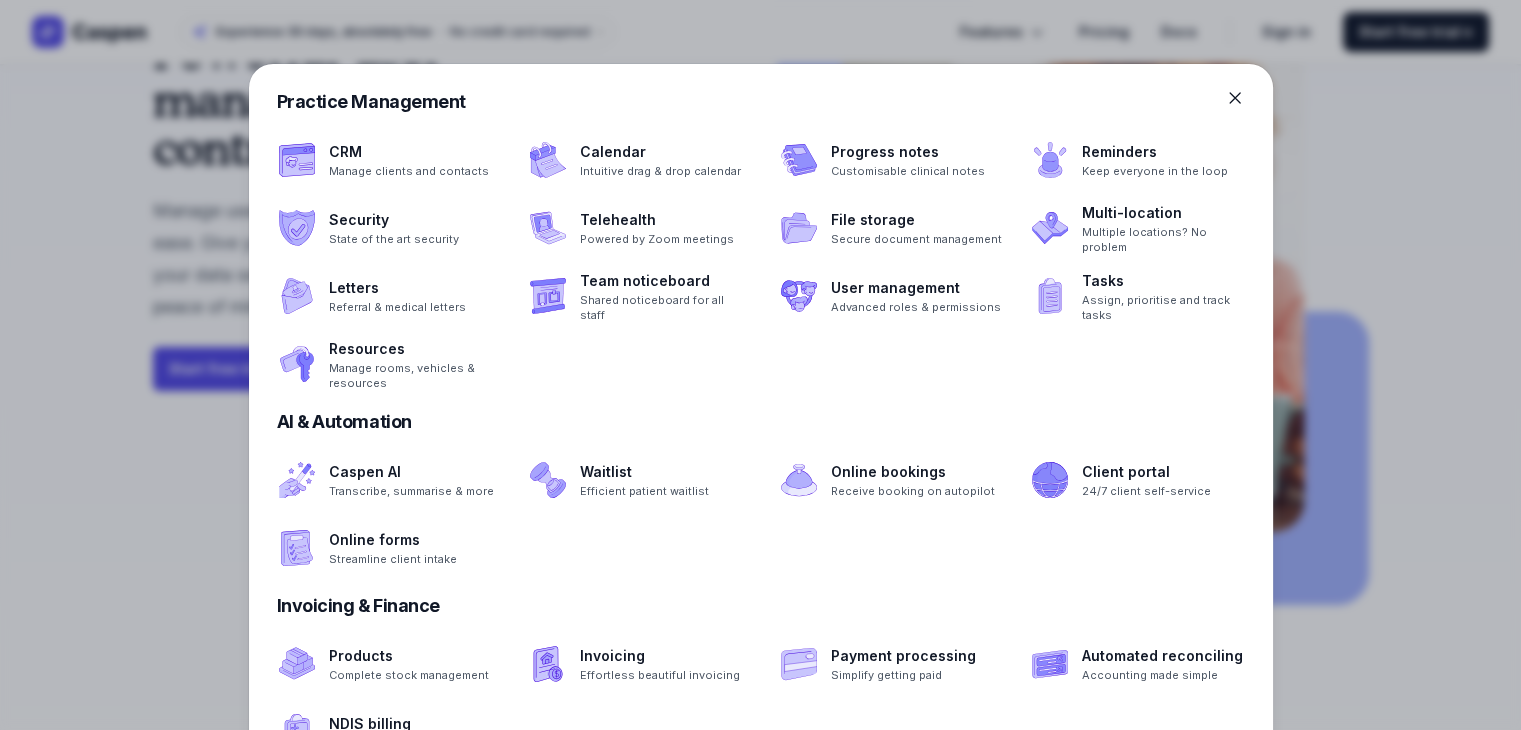 scroll, scrollTop: 223, scrollLeft: 0, axis: vertical 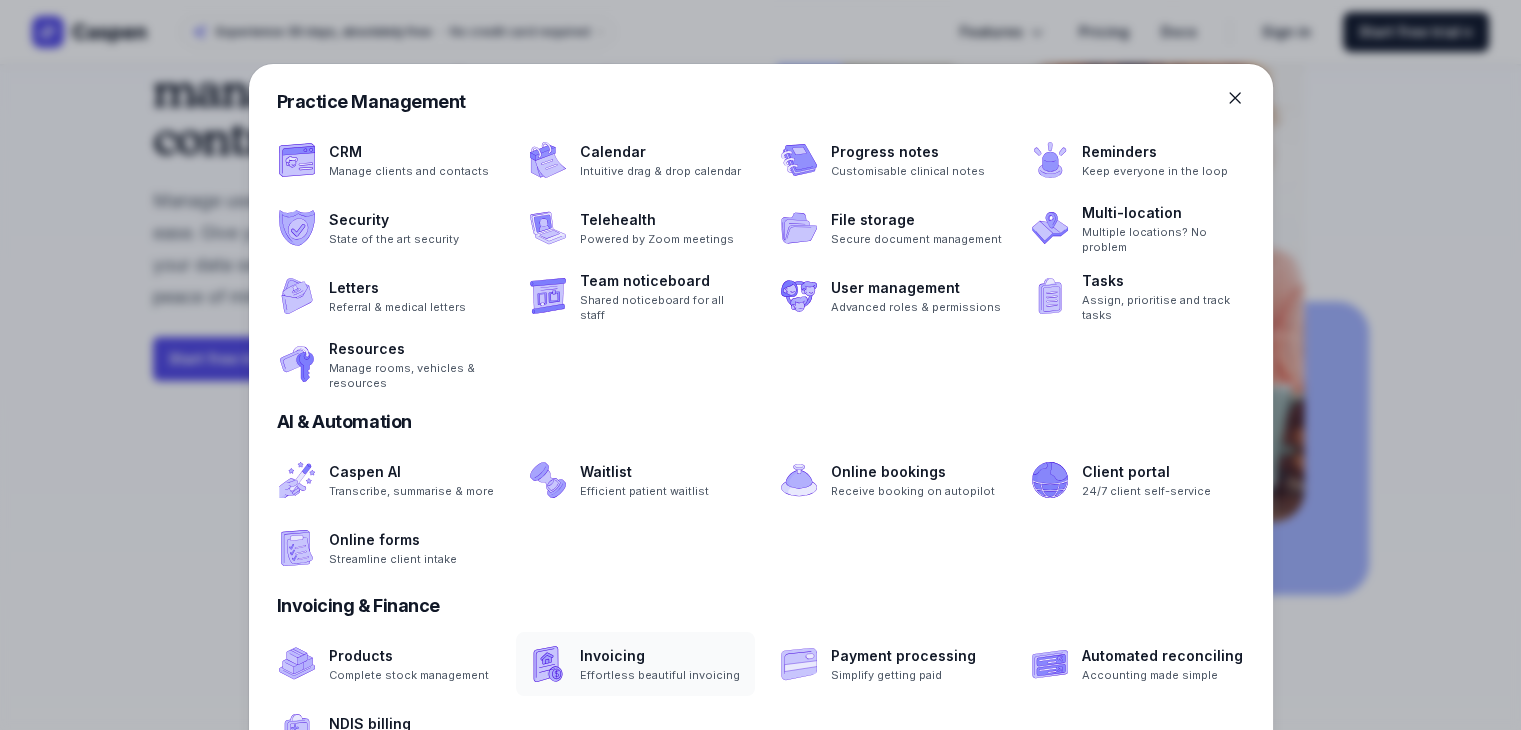 click at bounding box center (635, 664) 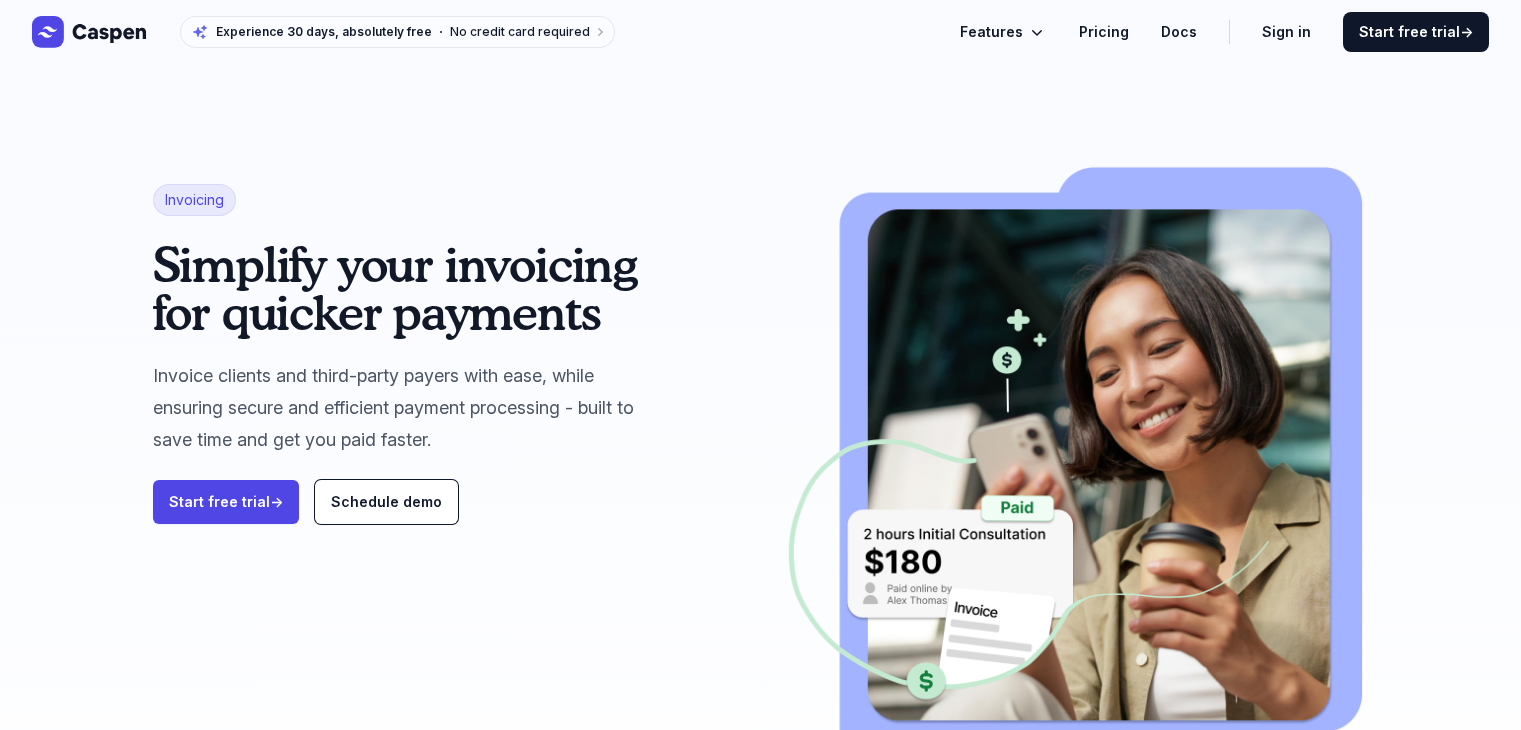 scroll, scrollTop: 0, scrollLeft: 0, axis: both 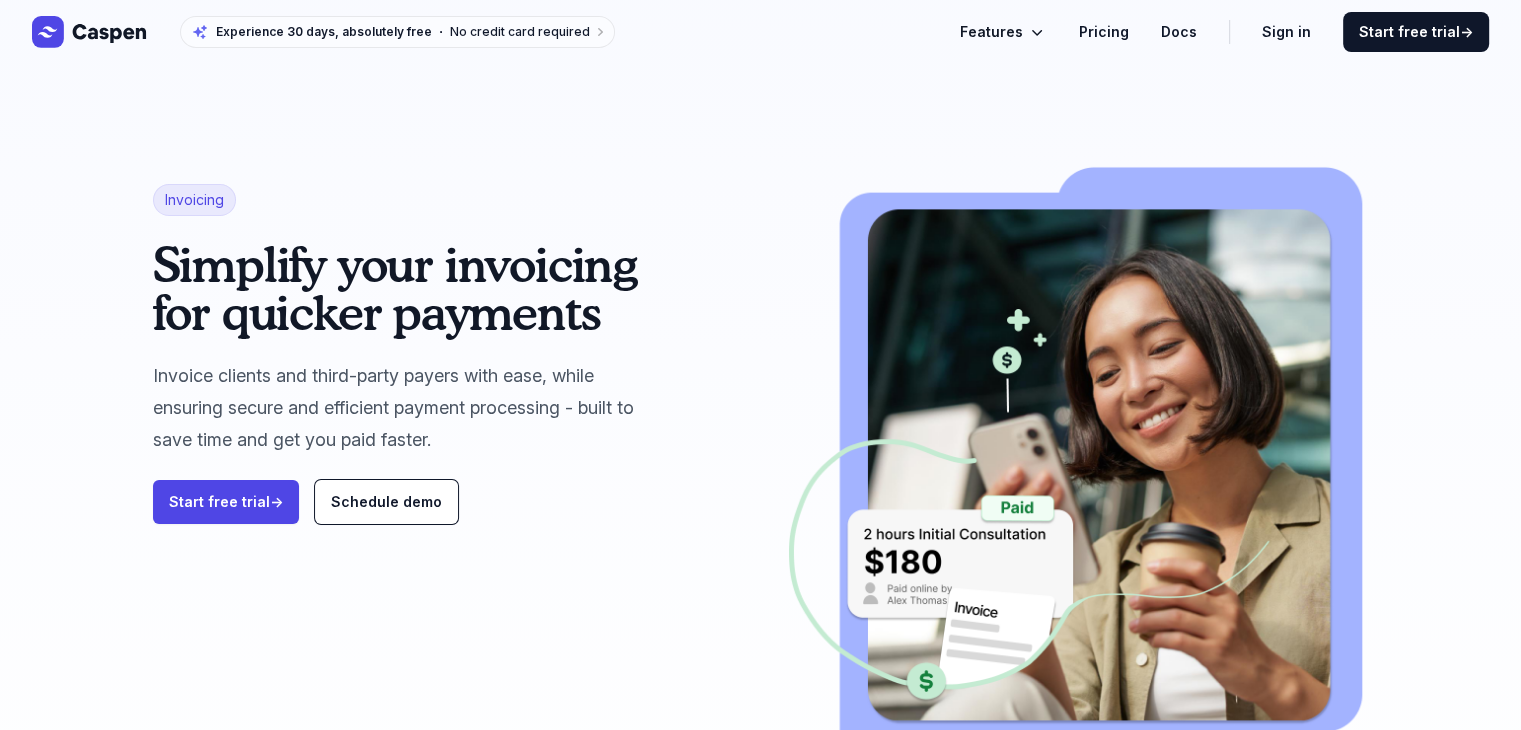 click on "Pricing" 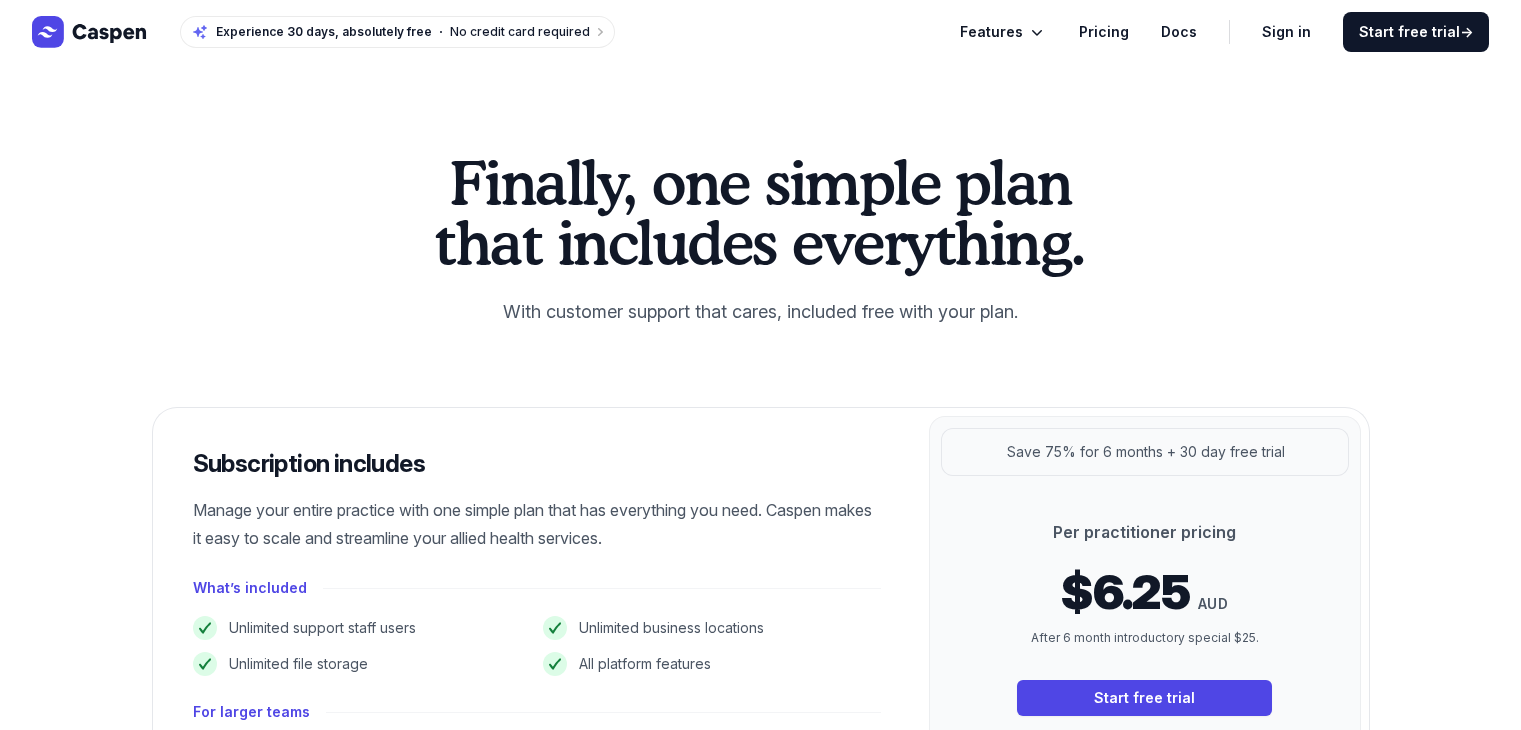 scroll, scrollTop: 0, scrollLeft: 0, axis: both 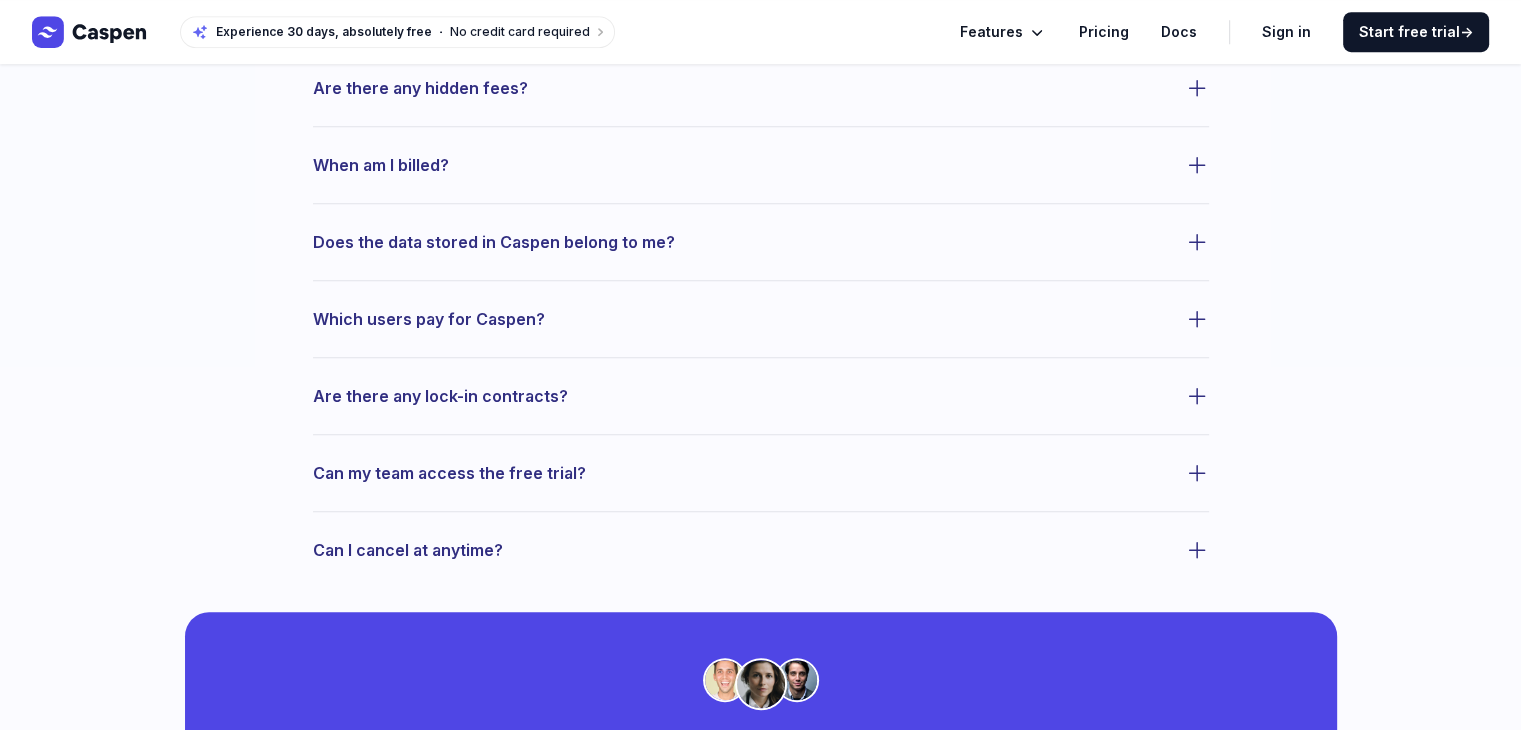 click 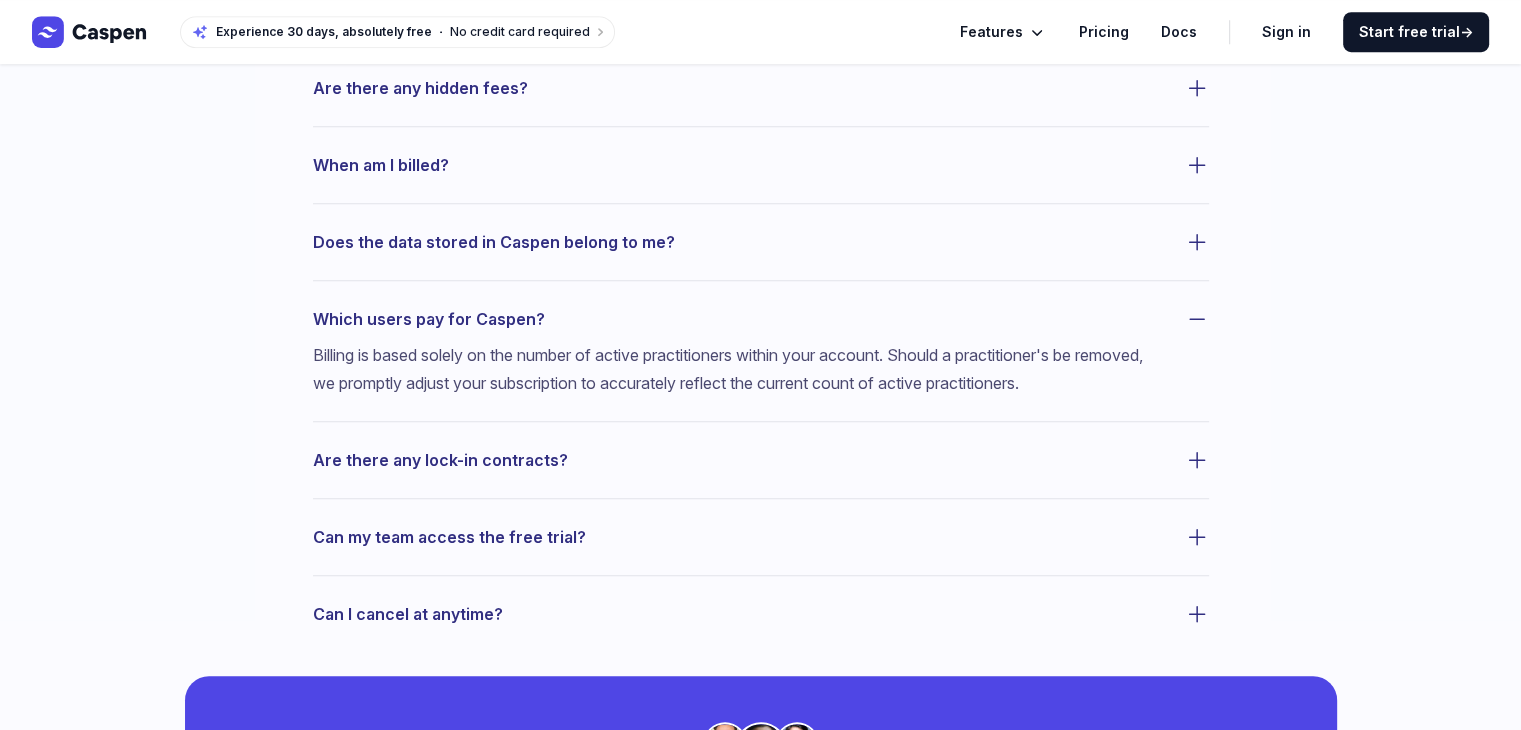 click 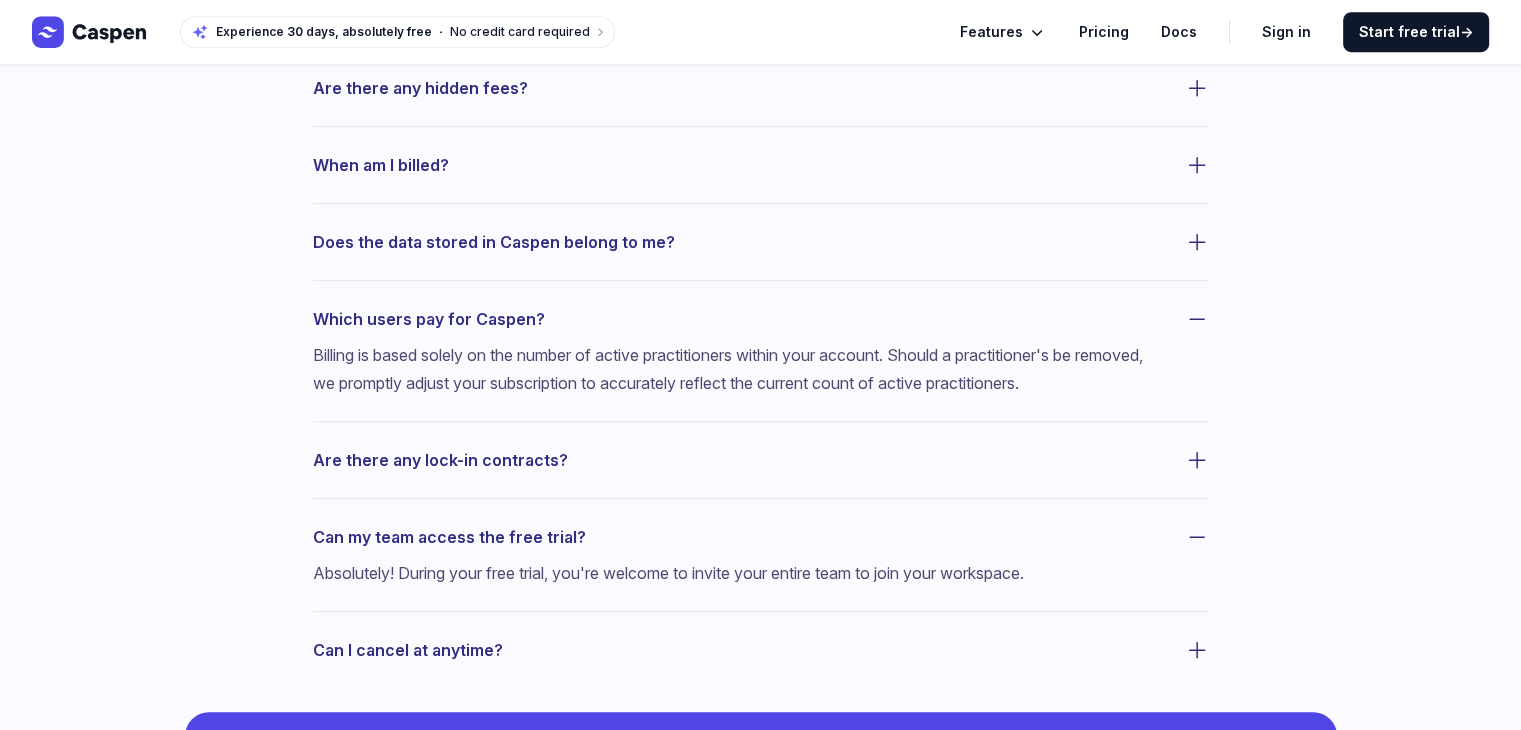click 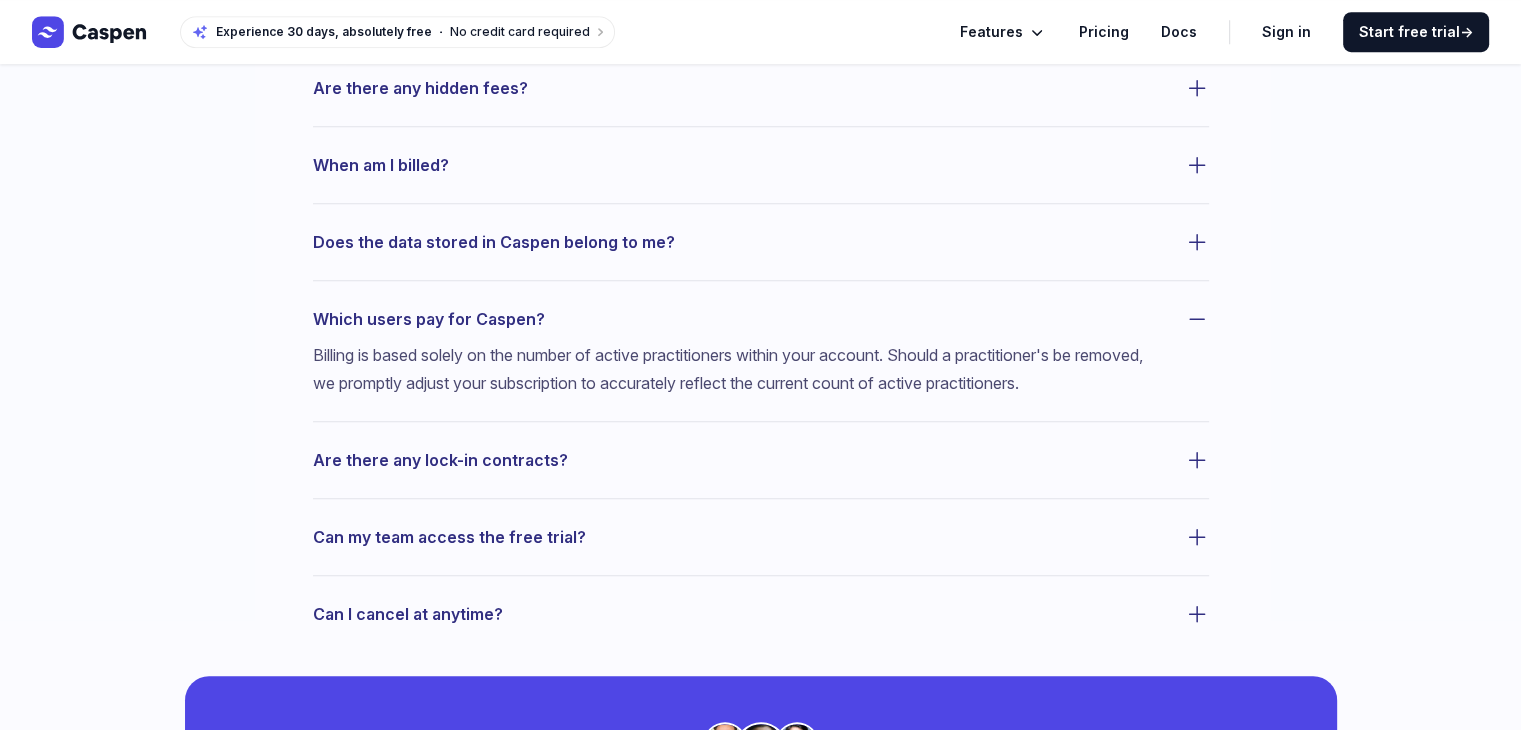 click 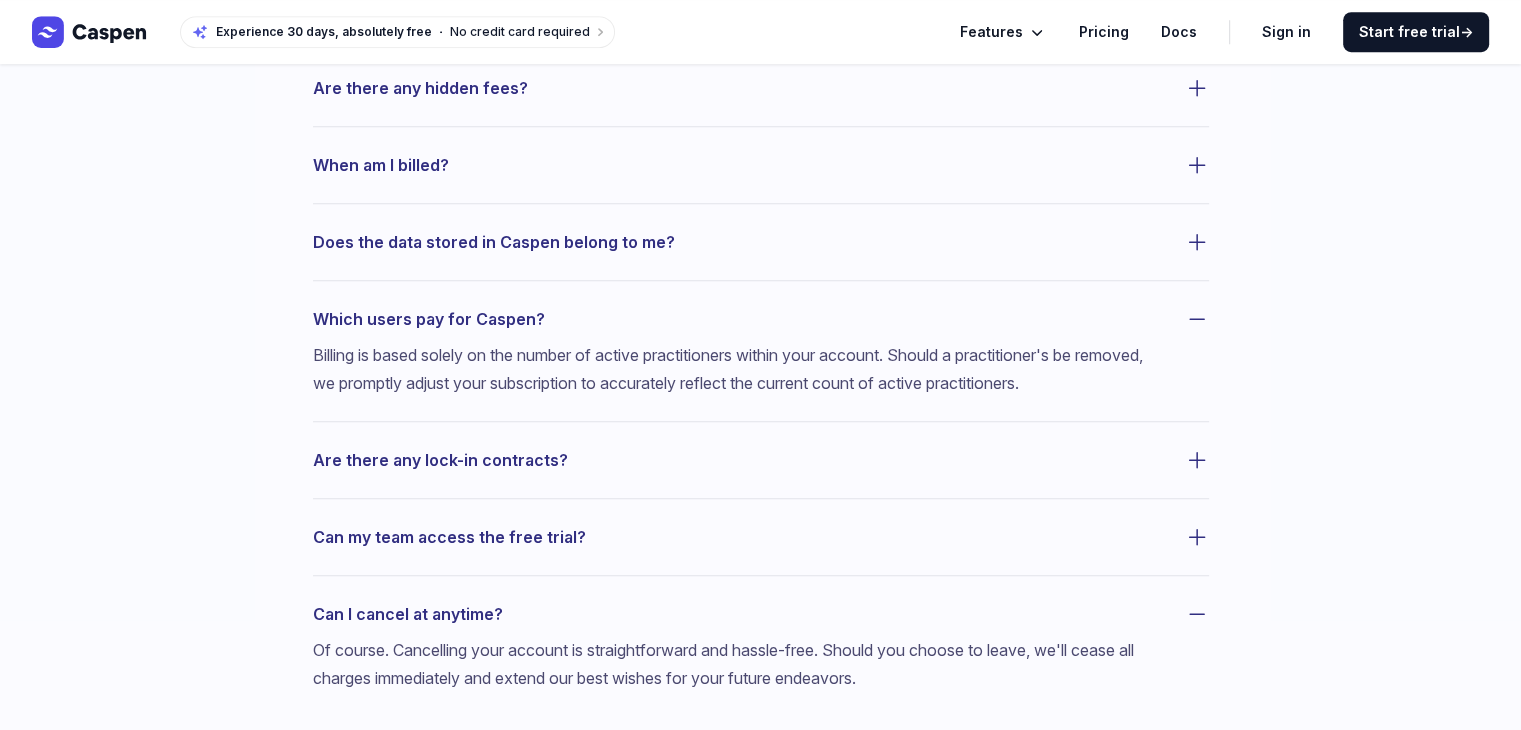 click 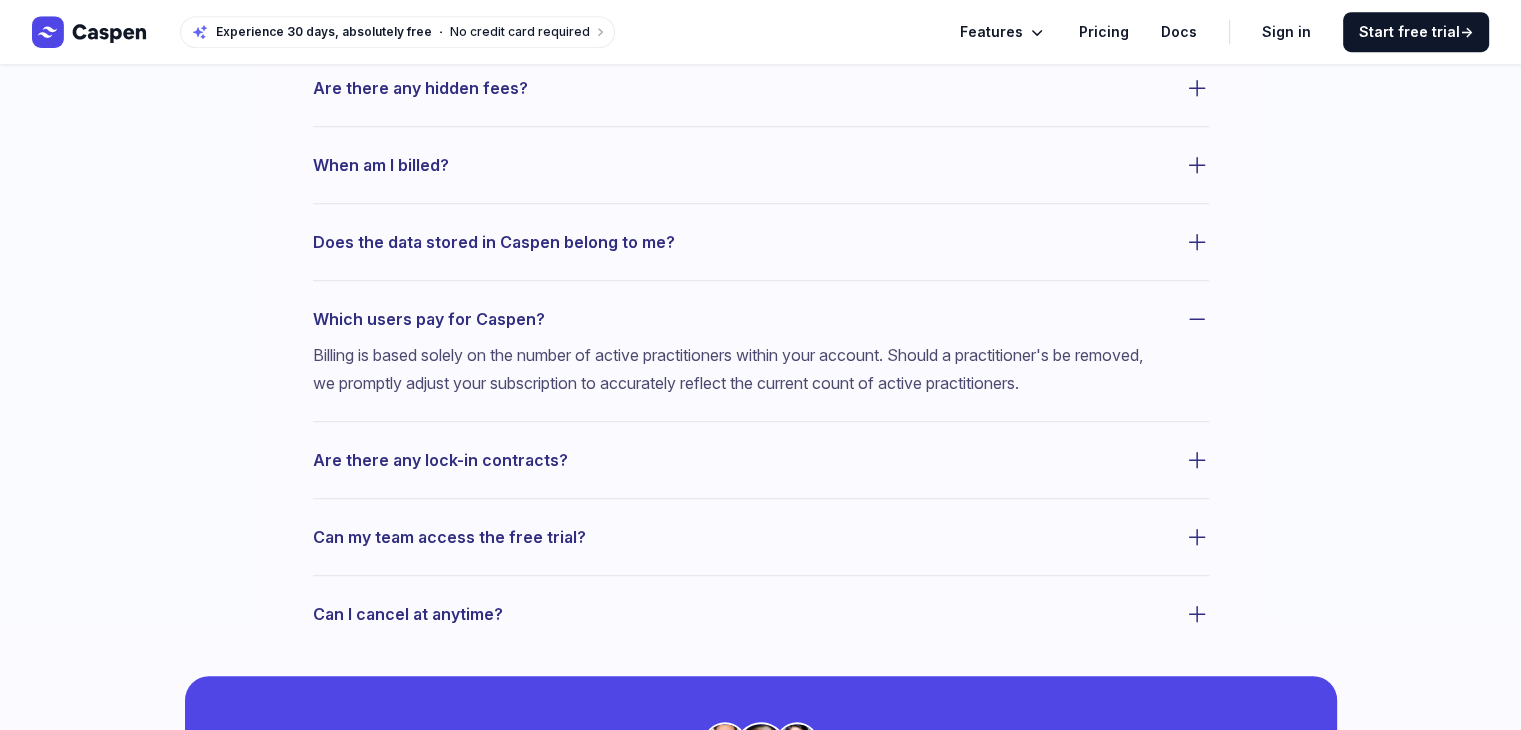 click 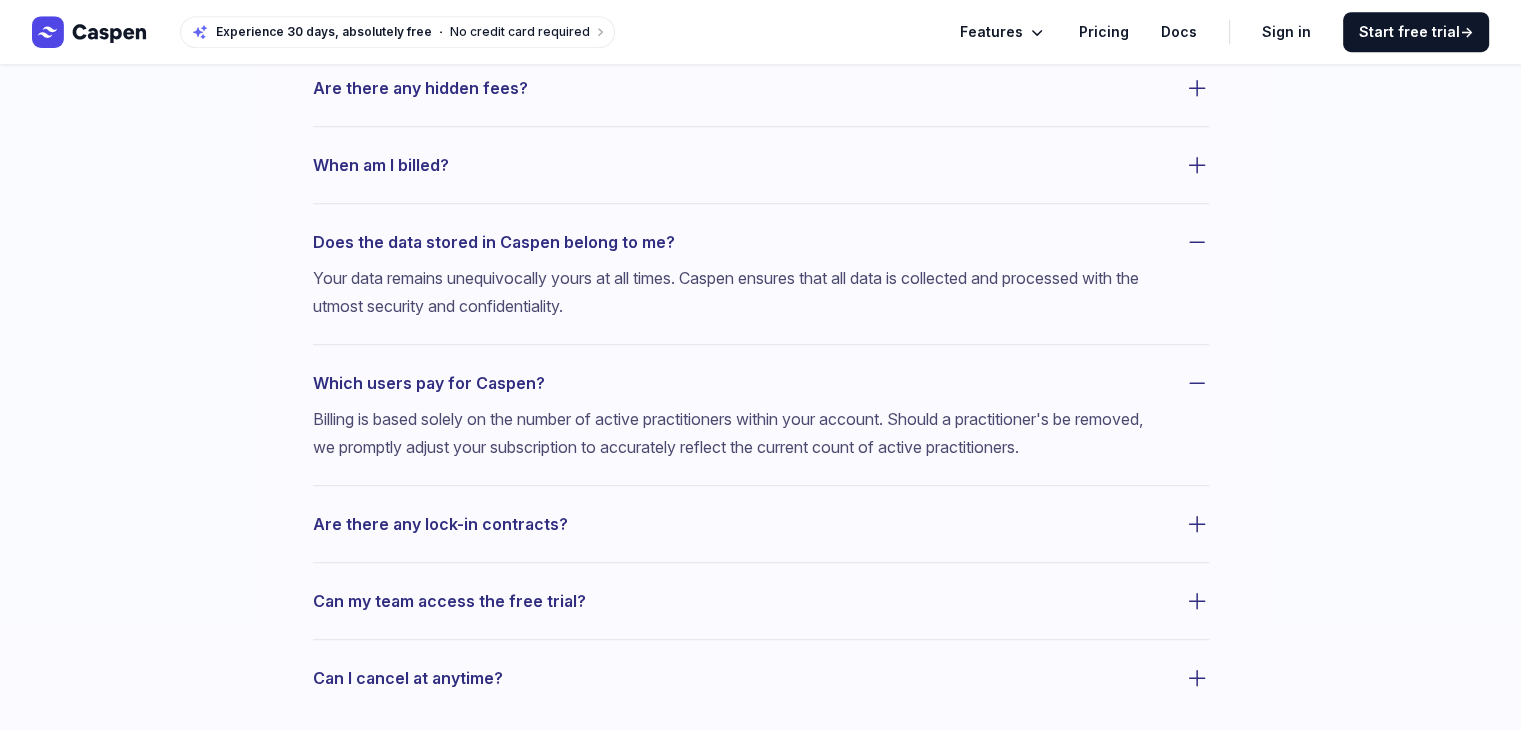 click 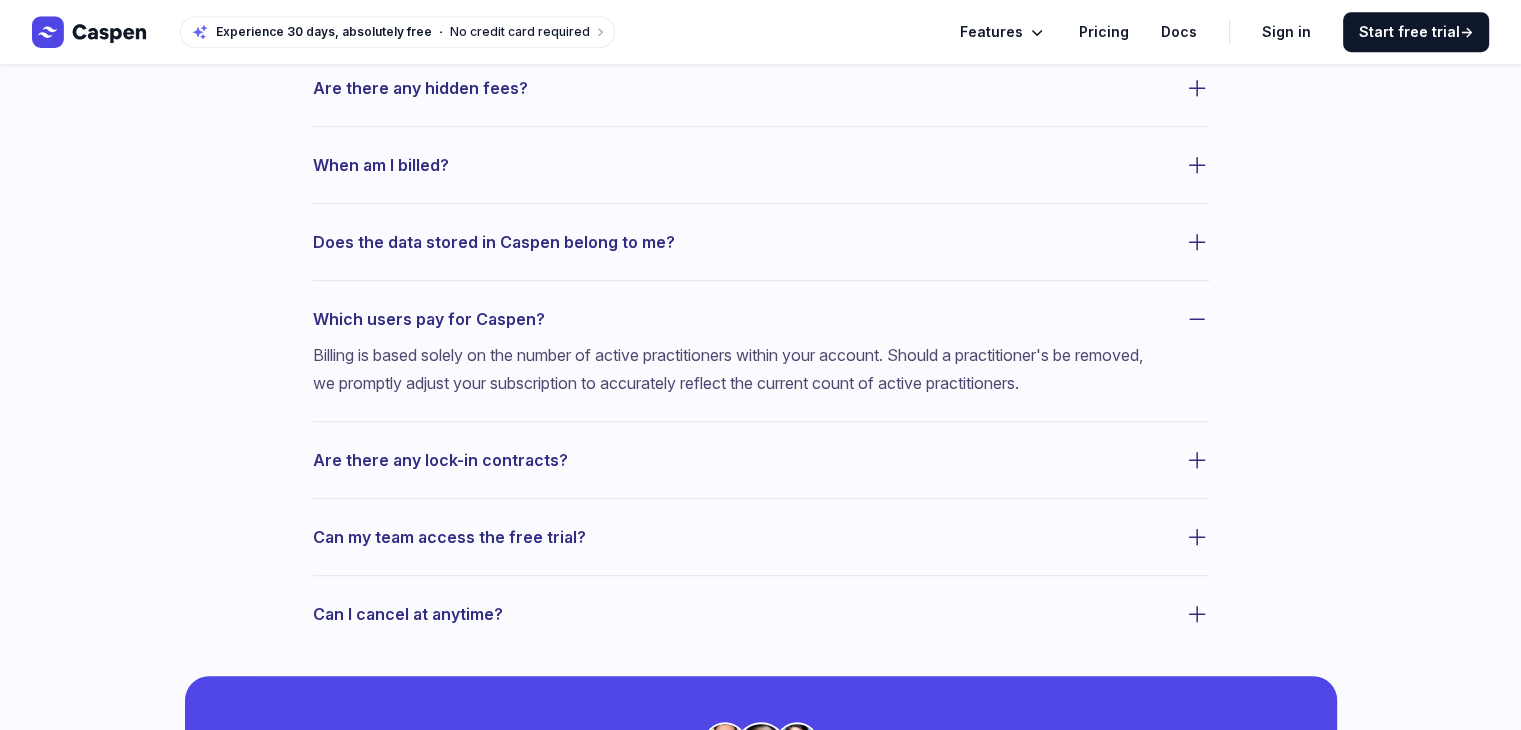 click 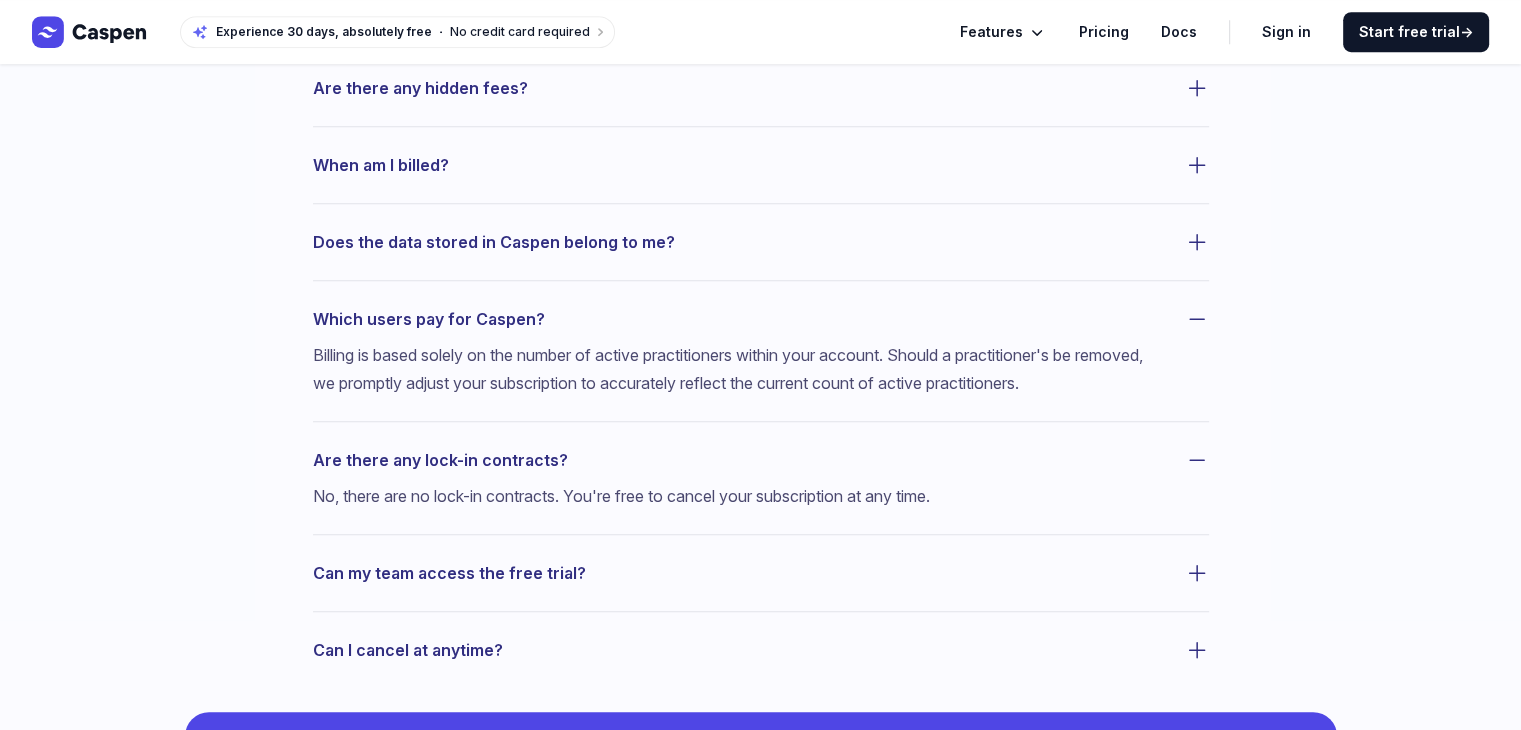 click 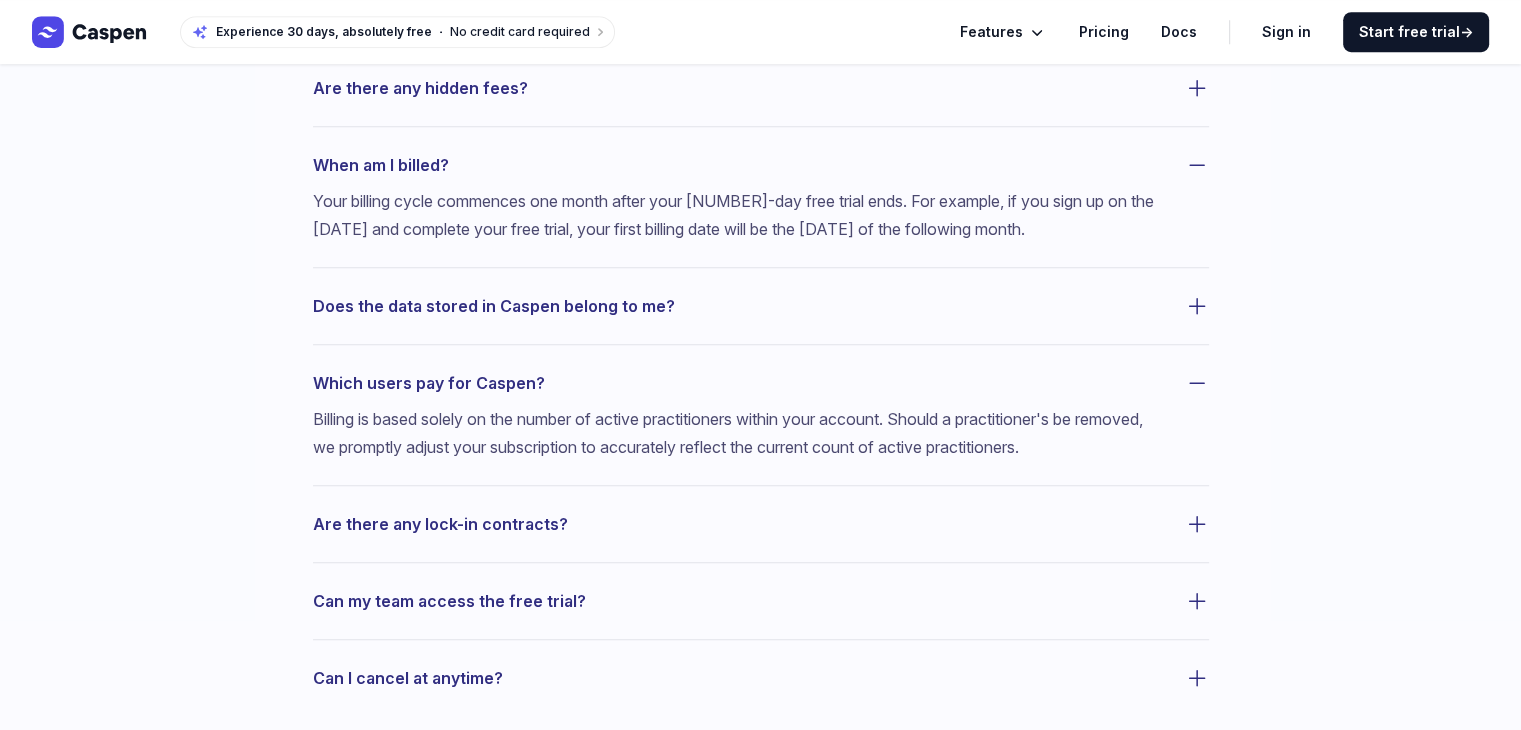 click 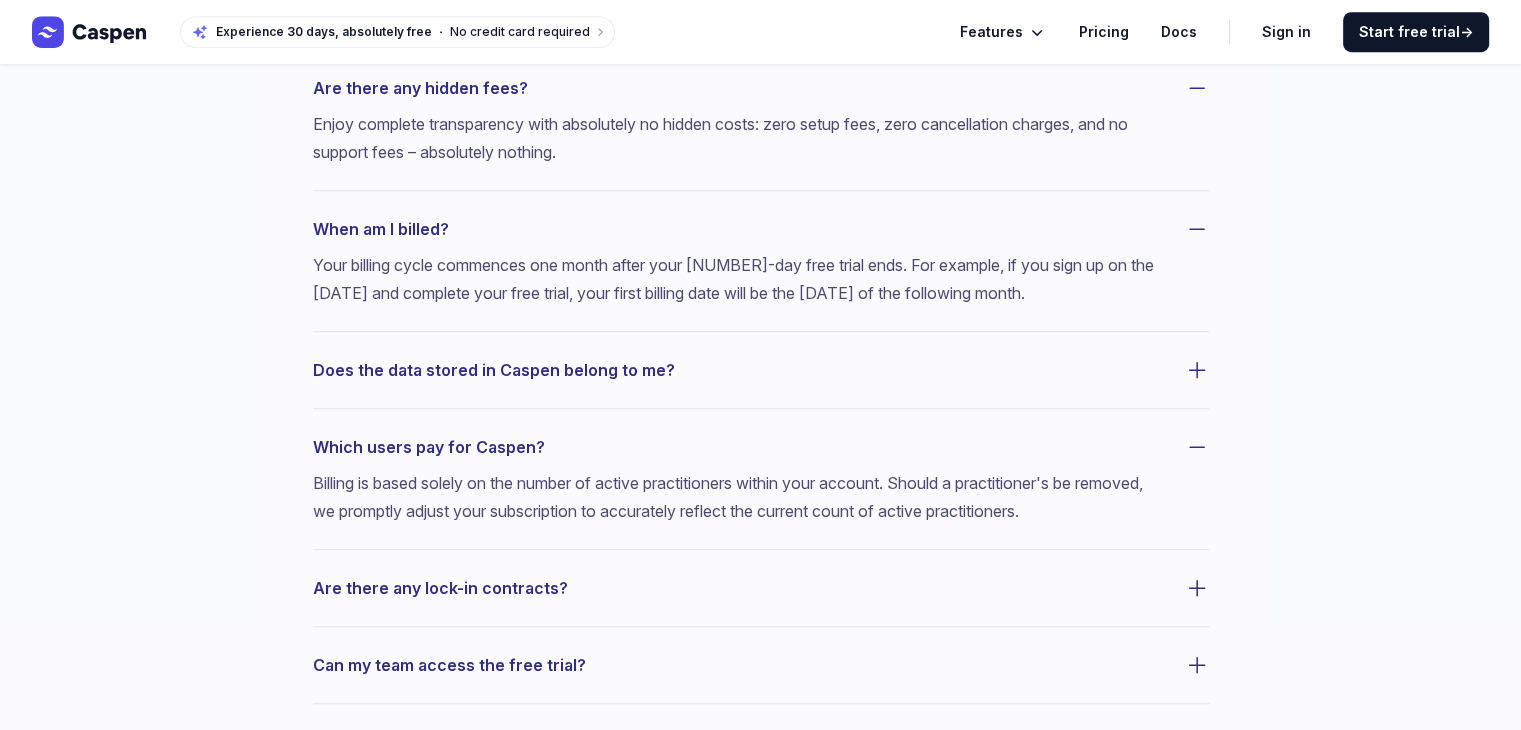scroll, scrollTop: 520, scrollLeft: 0, axis: vertical 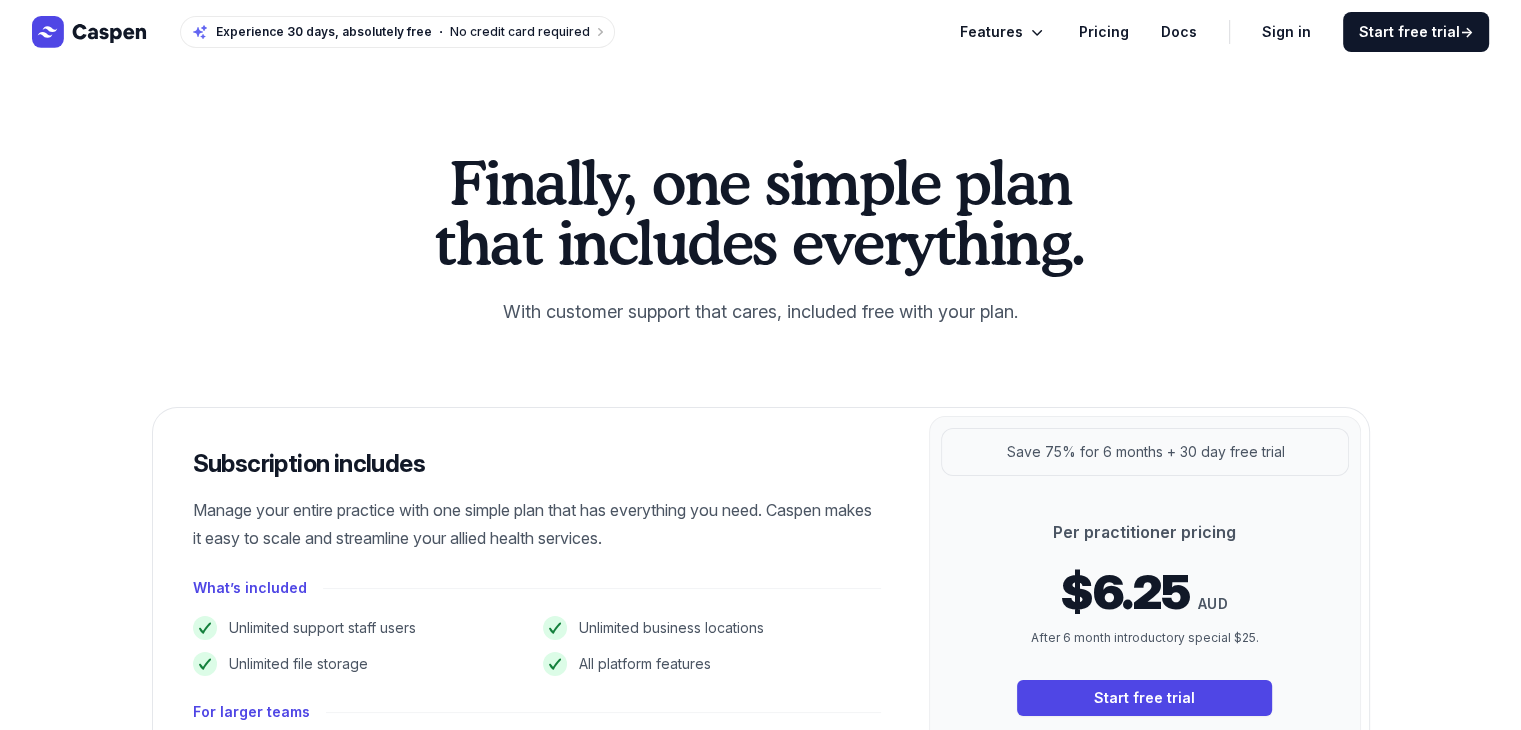click on "Features" at bounding box center (991, 32) 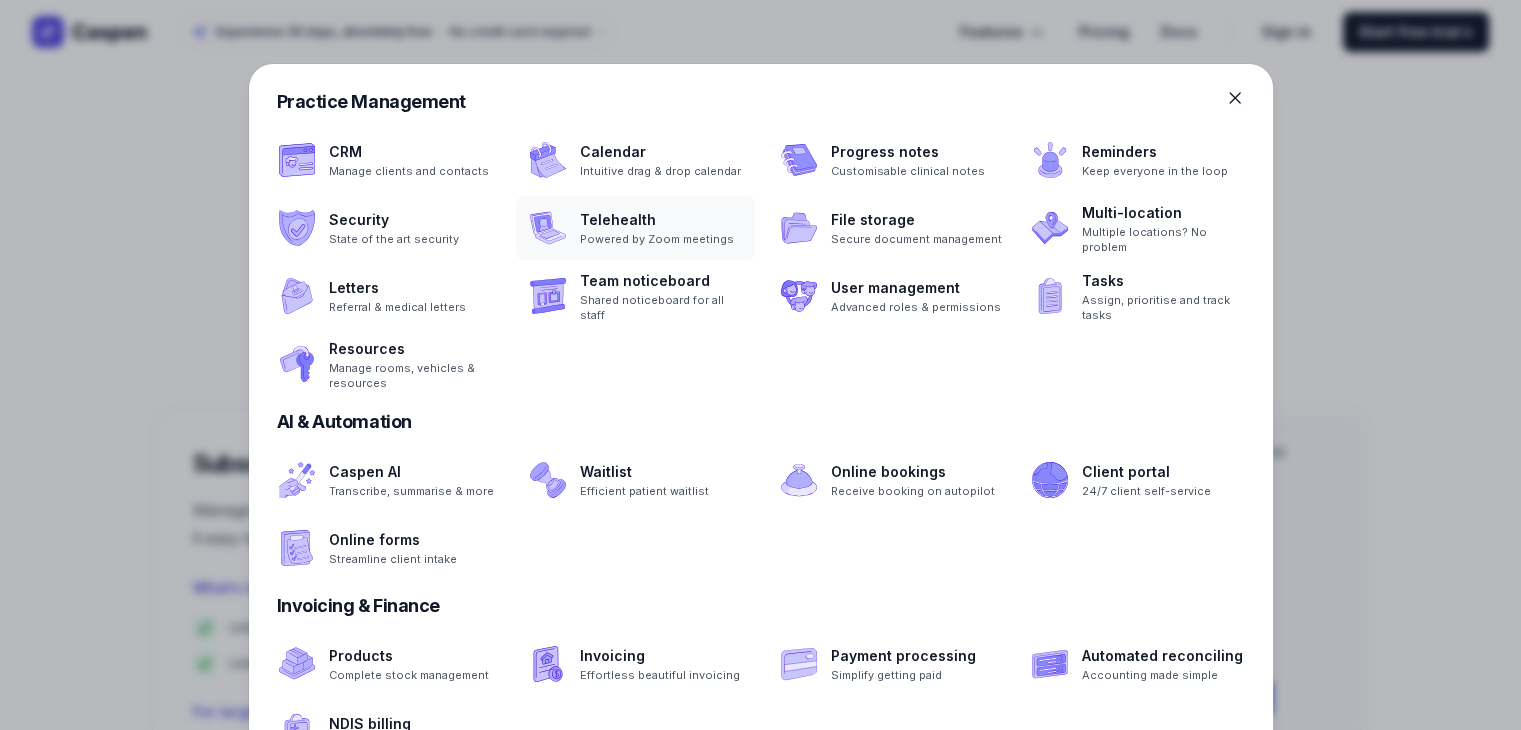 click at bounding box center (635, 228) 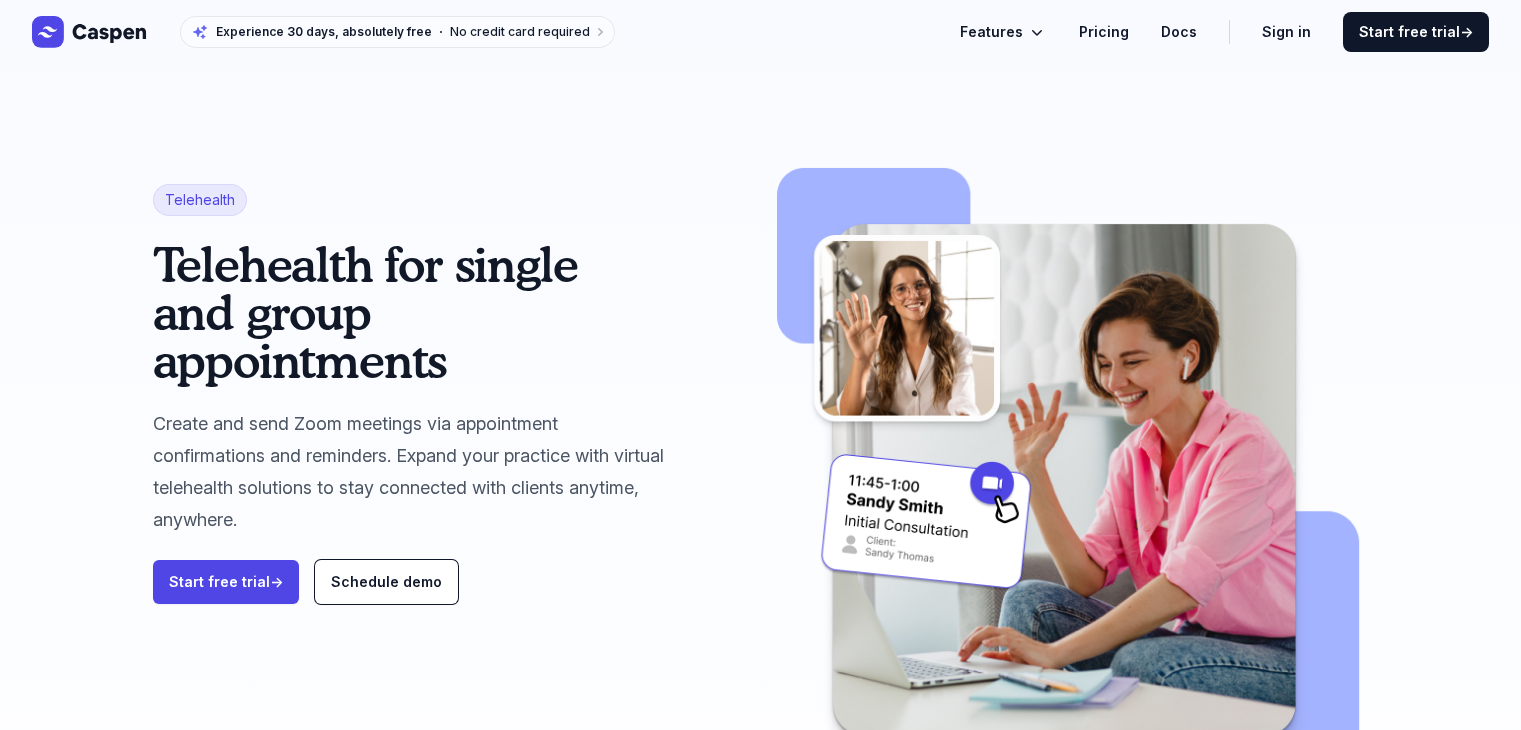 scroll, scrollTop: 0, scrollLeft: 0, axis: both 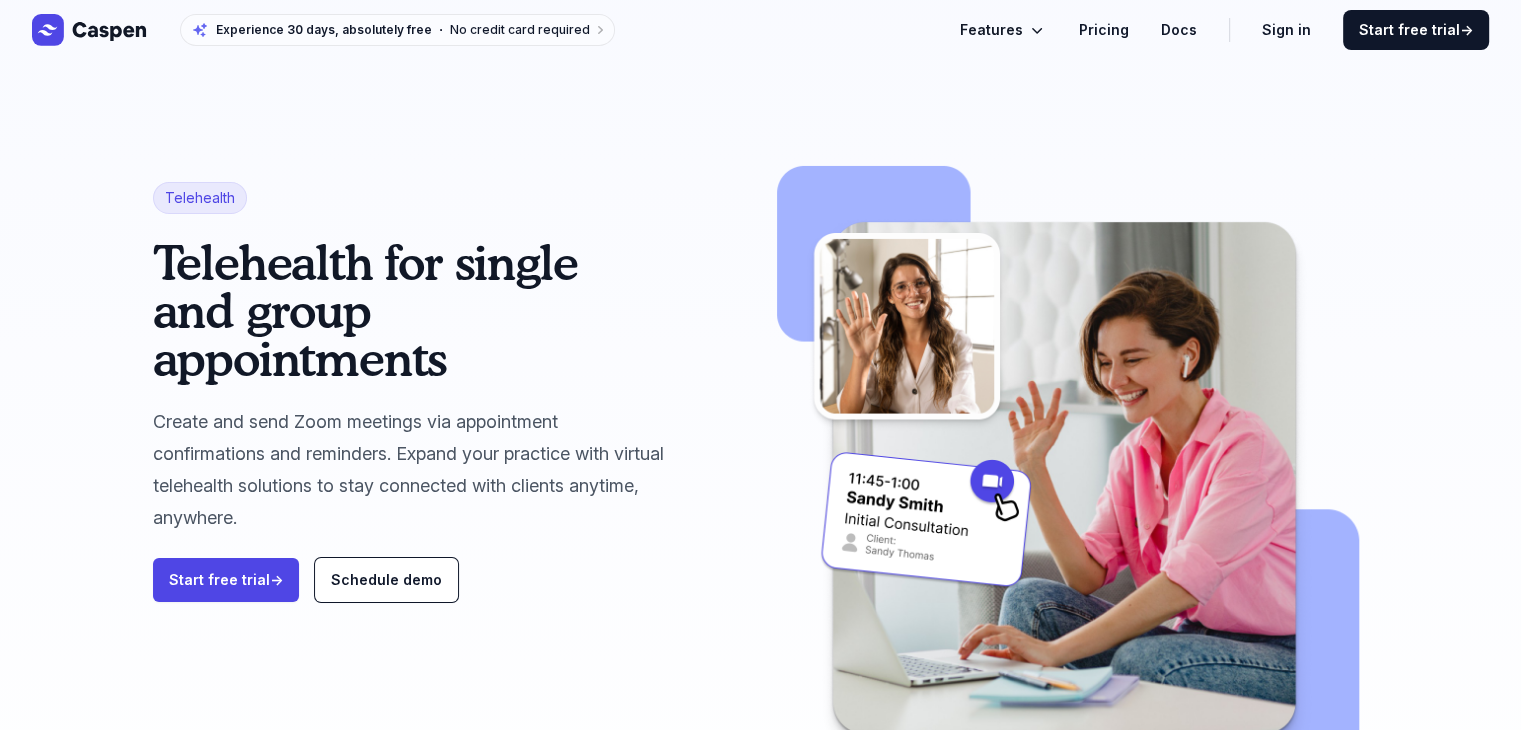 click on "Pricing" 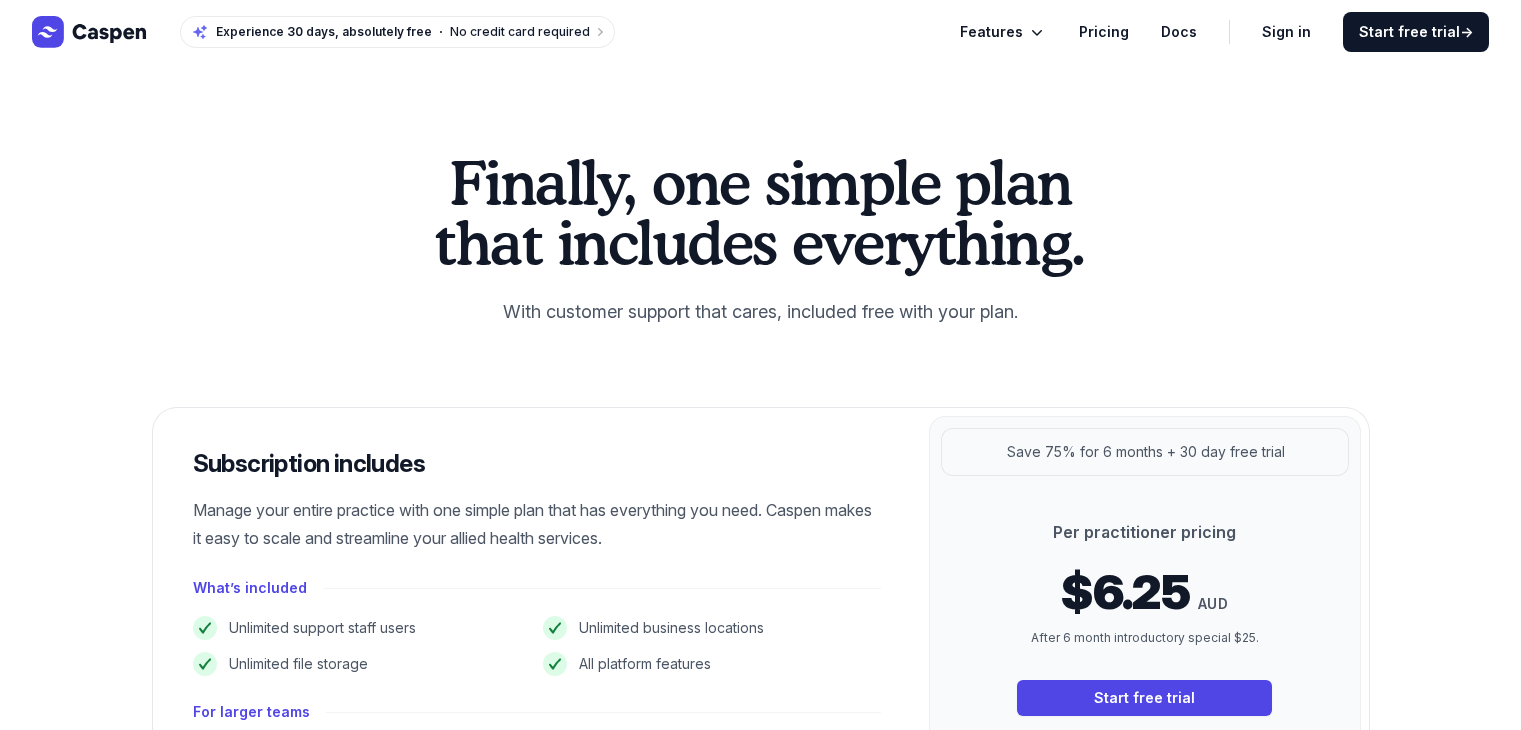 scroll, scrollTop: 0, scrollLeft: 0, axis: both 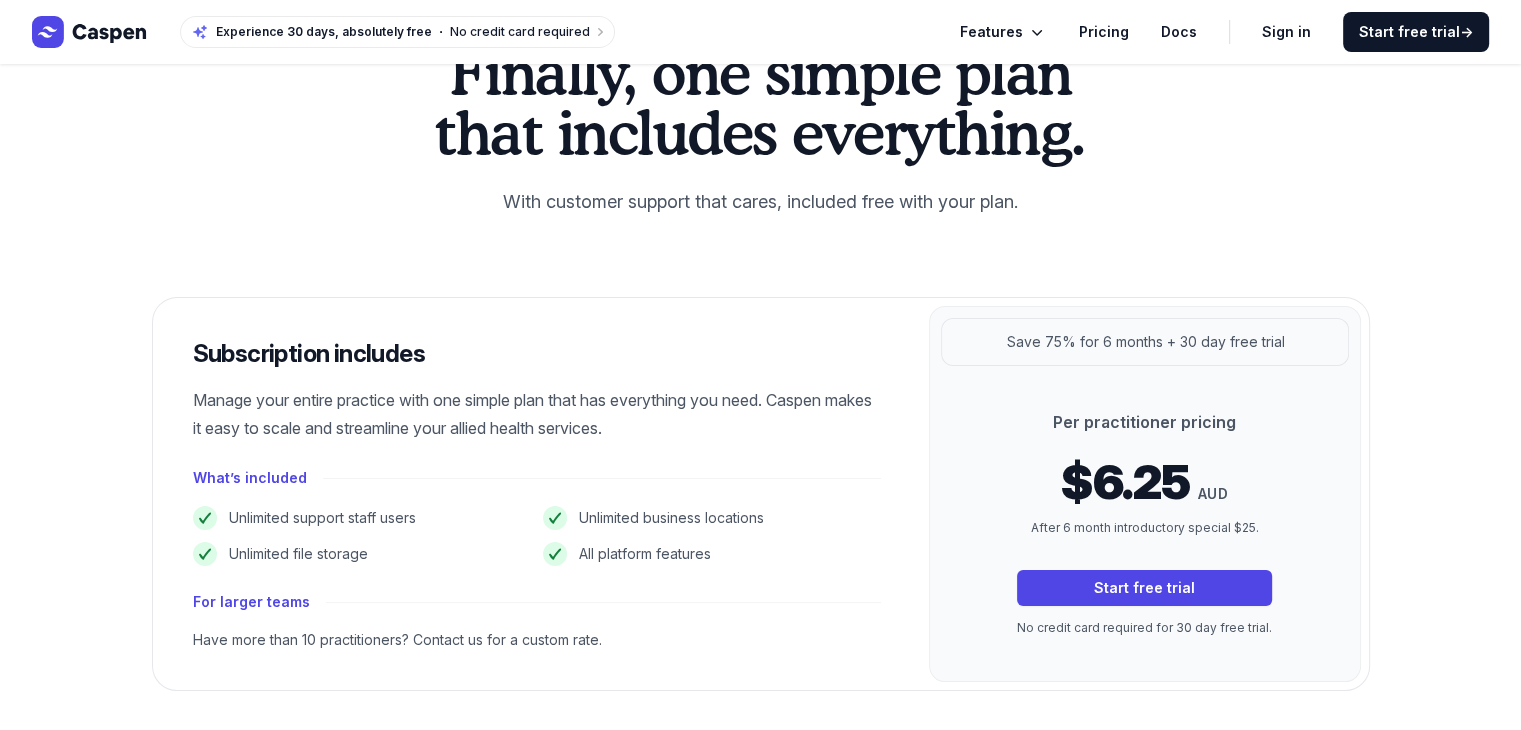click on "Features" at bounding box center (991, 32) 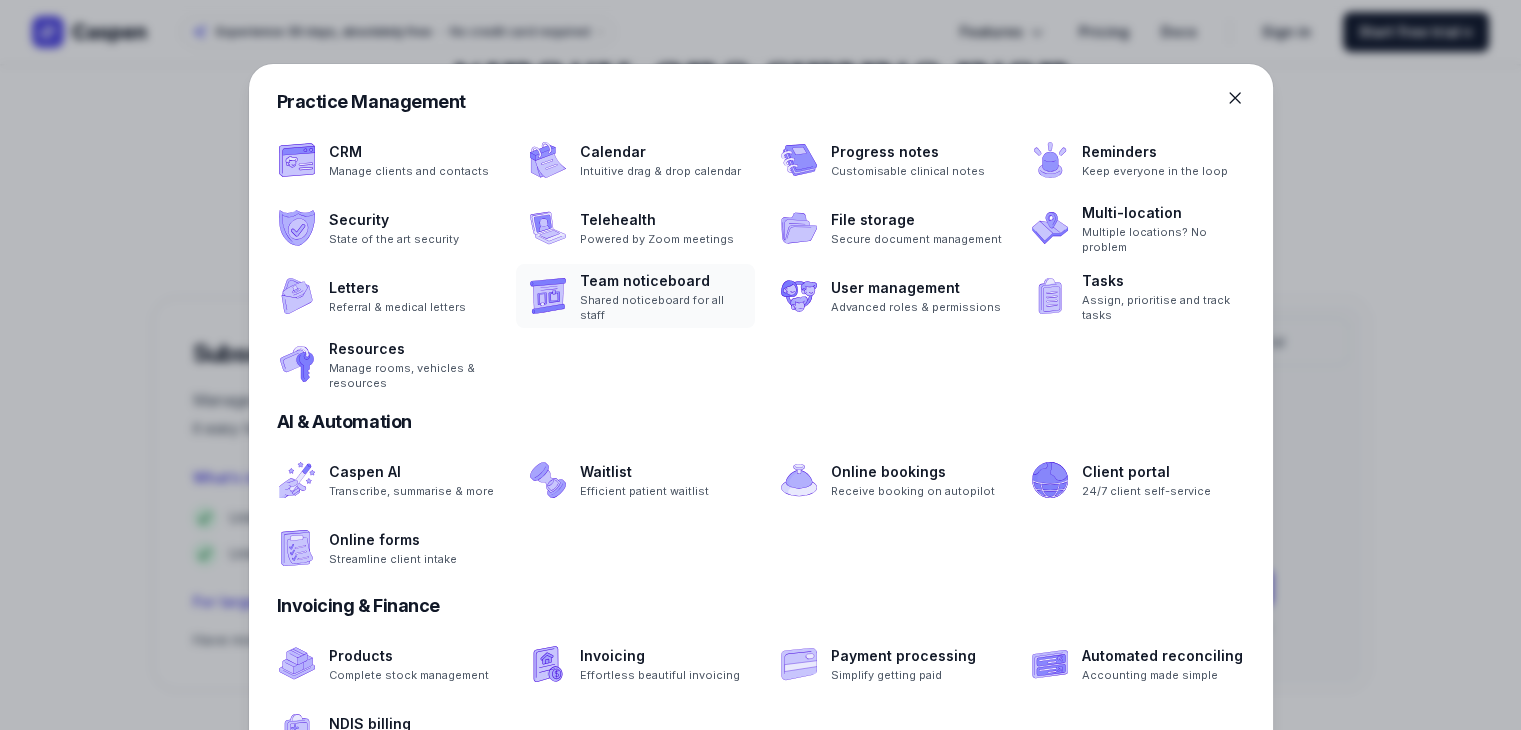 click at bounding box center [635, 296] 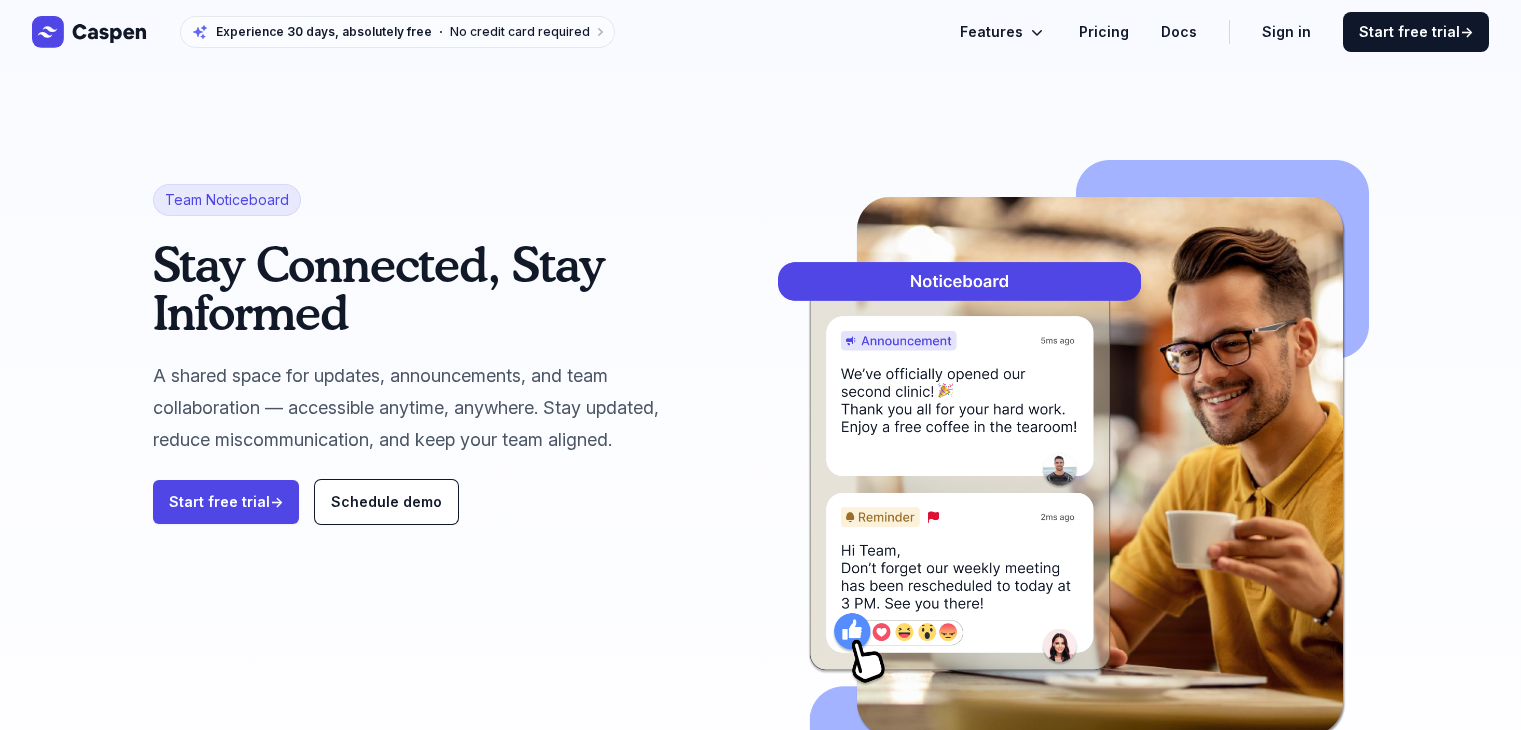 scroll, scrollTop: 0, scrollLeft: 0, axis: both 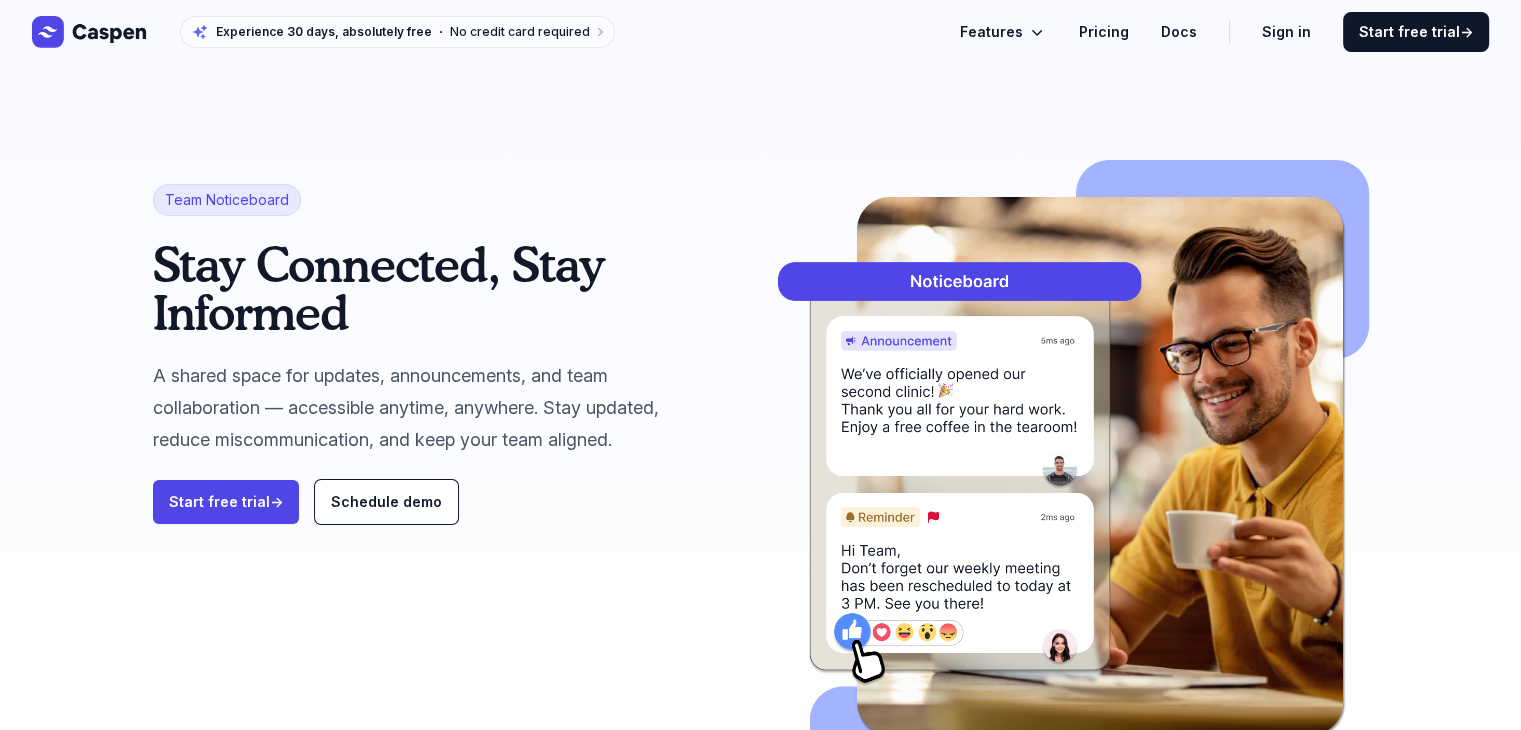 click on "Features" at bounding box center [991, 32] 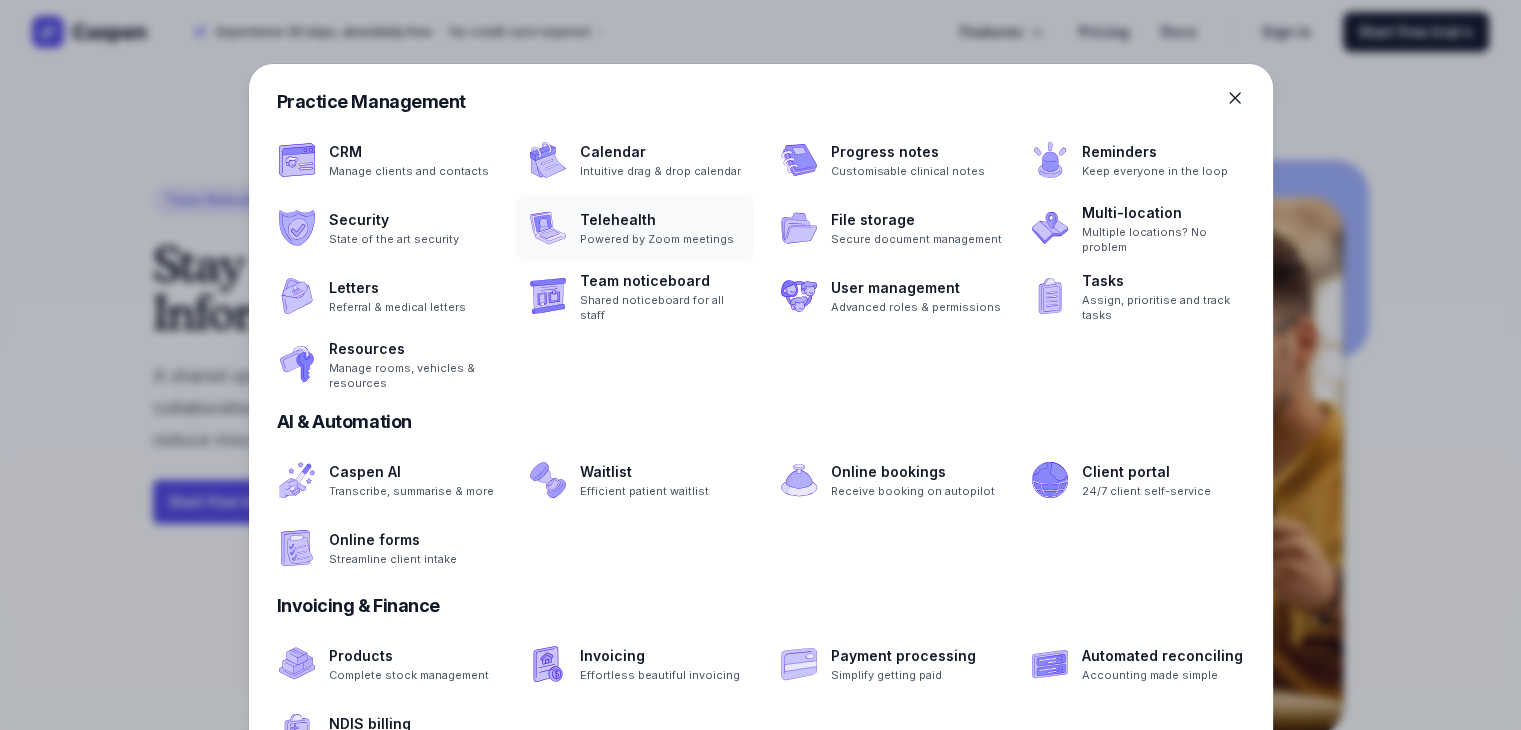 click at bounding box center [635, 228] 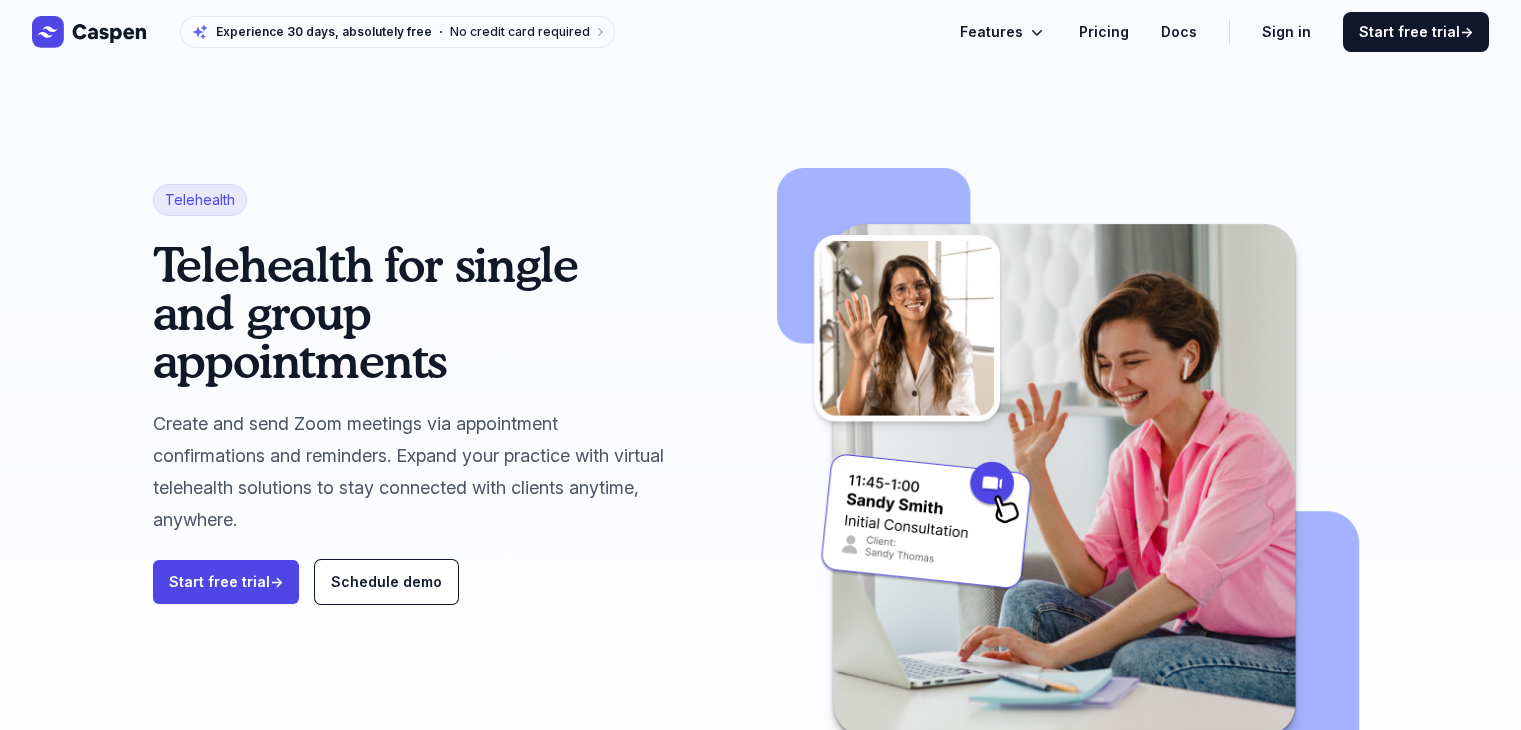 scroll, scrollTop: 0, scrollLeft: 0, axis: both 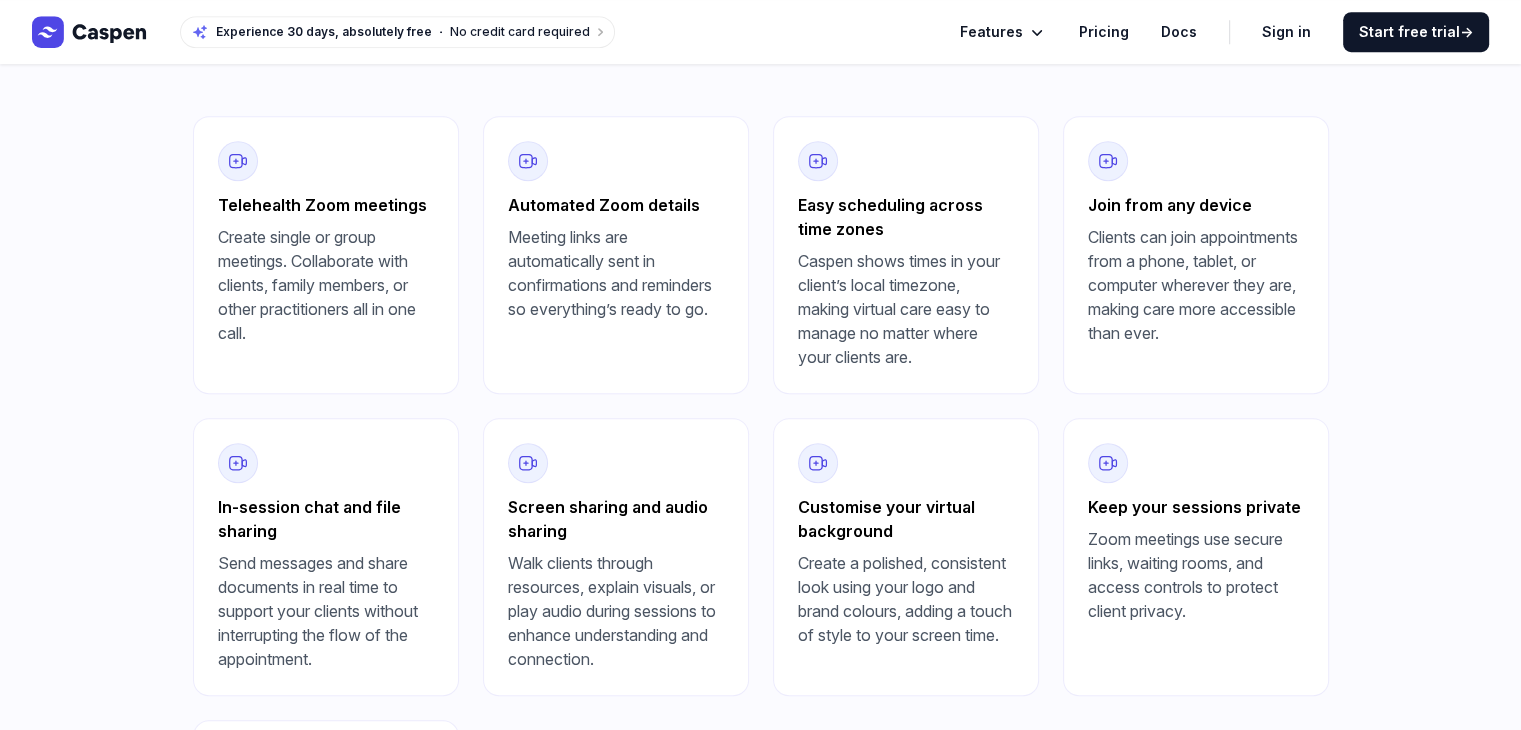 click 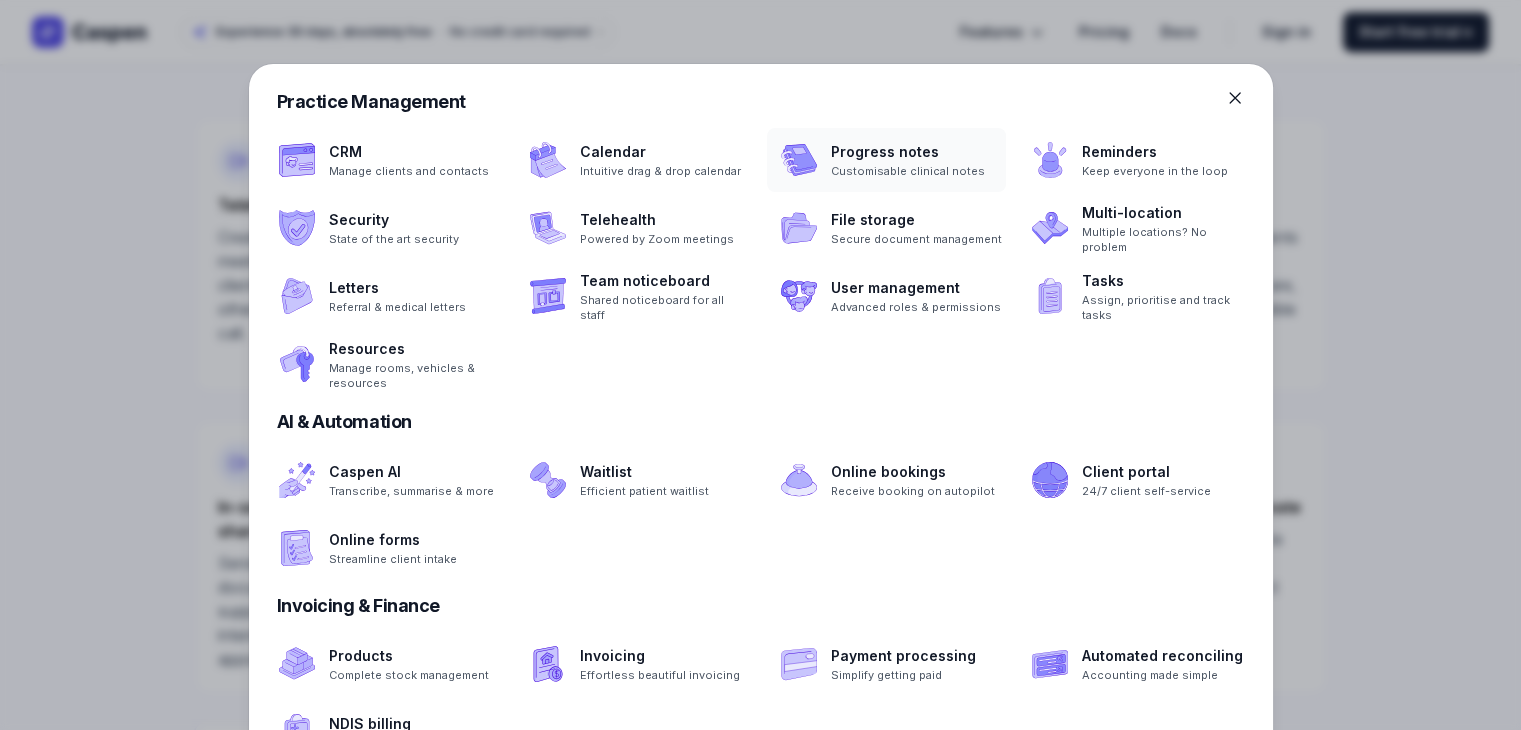 click at bounding box center [886, 160] 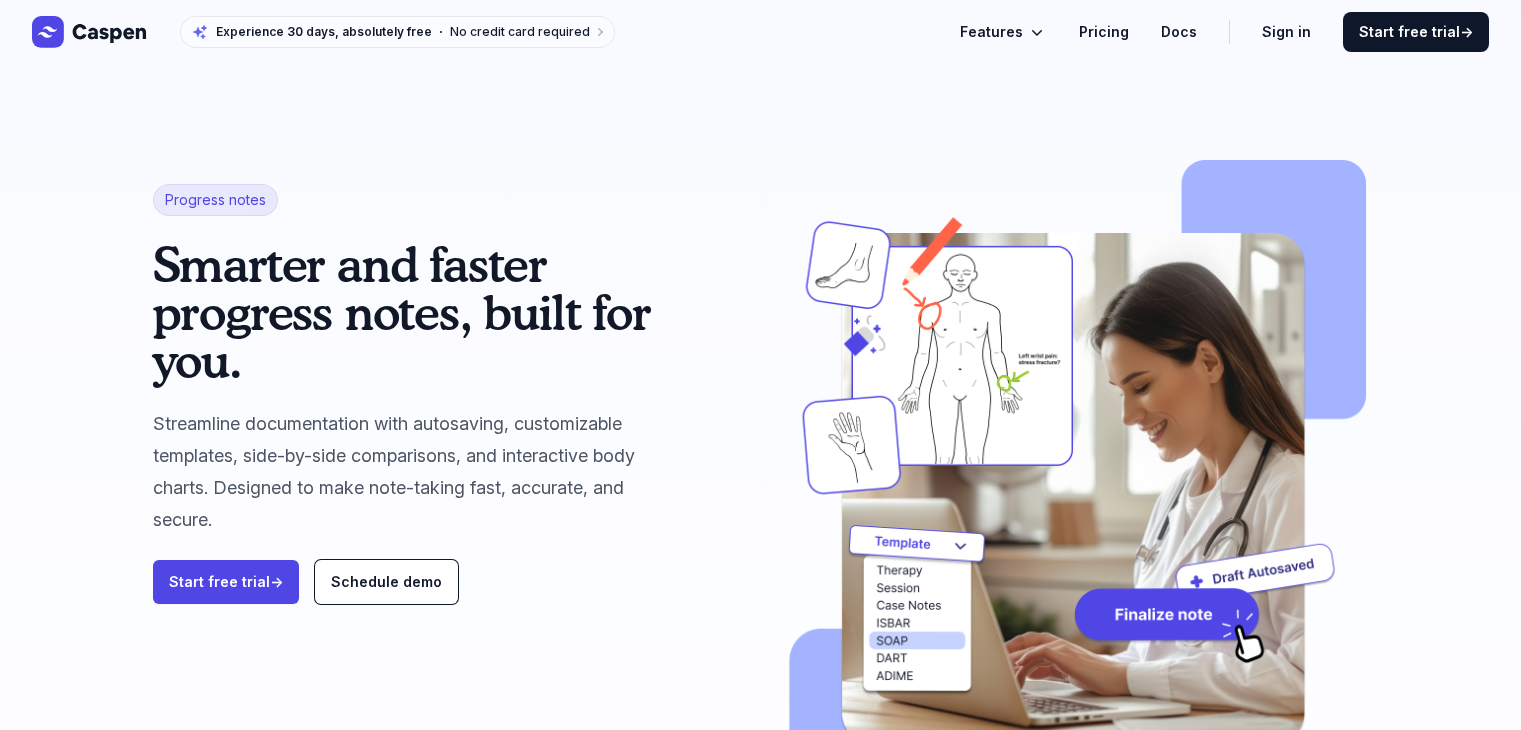 scroll, scrollTop: 0, scrollLeft: 0, axis: both 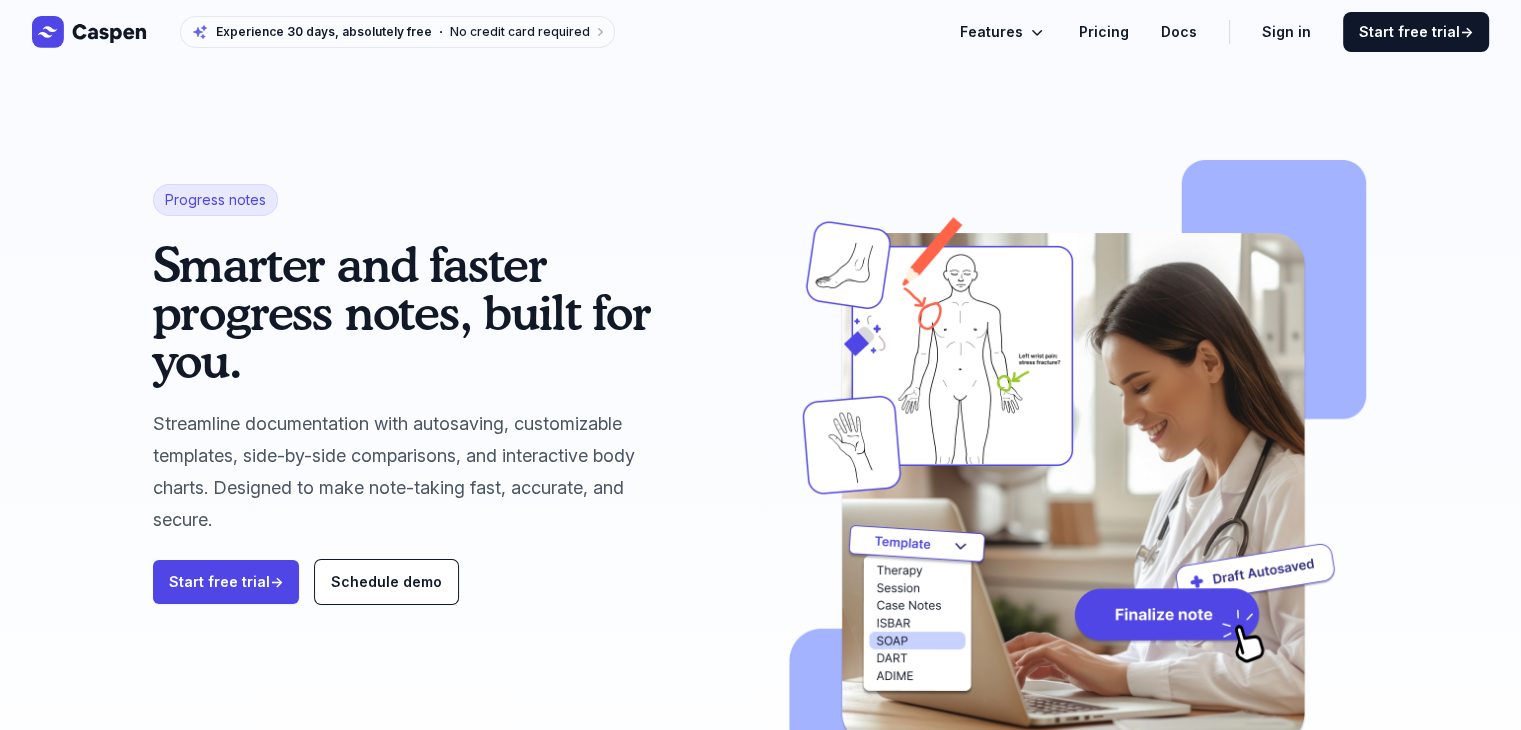 click on "Features" at bounding box center (991, 32) 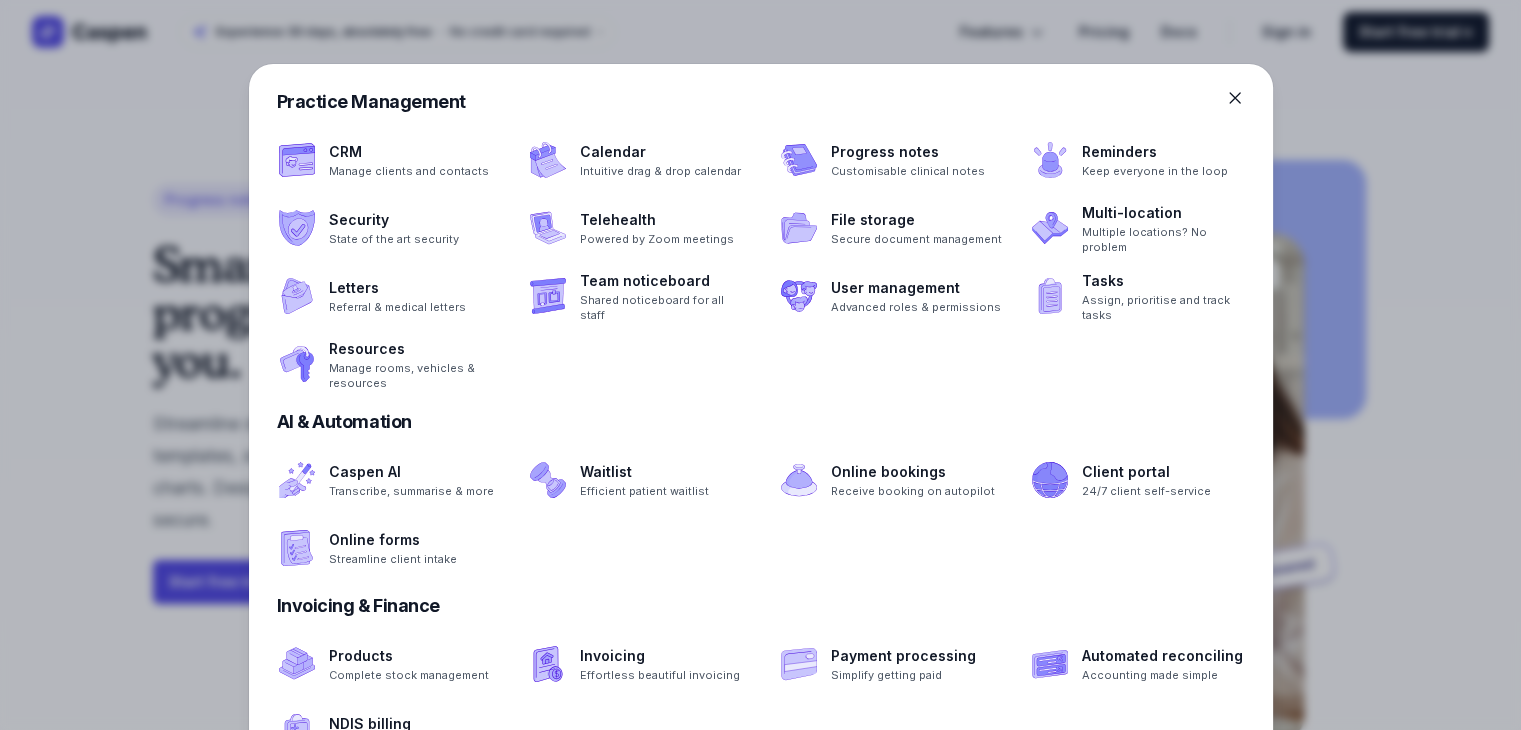 click 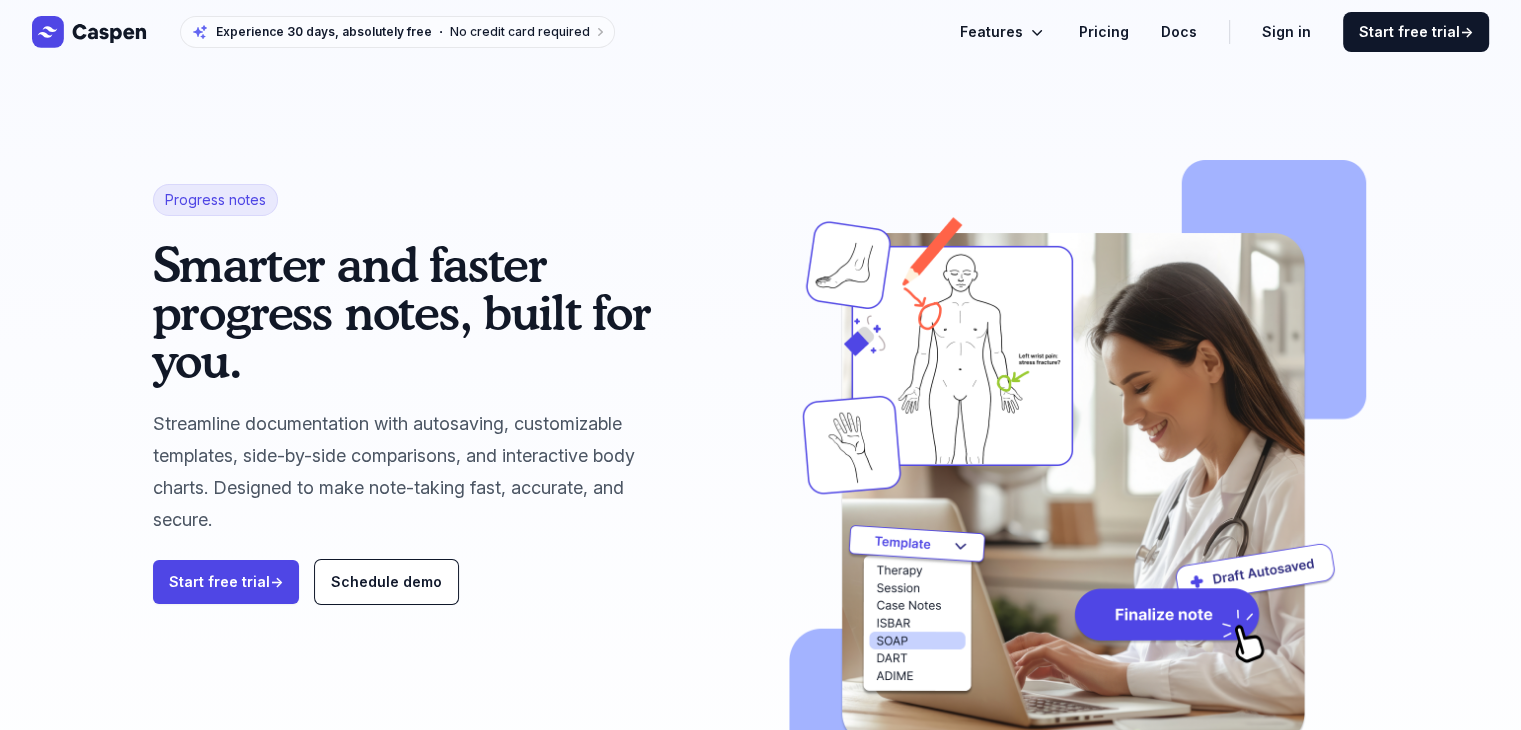 click on "Pricing" 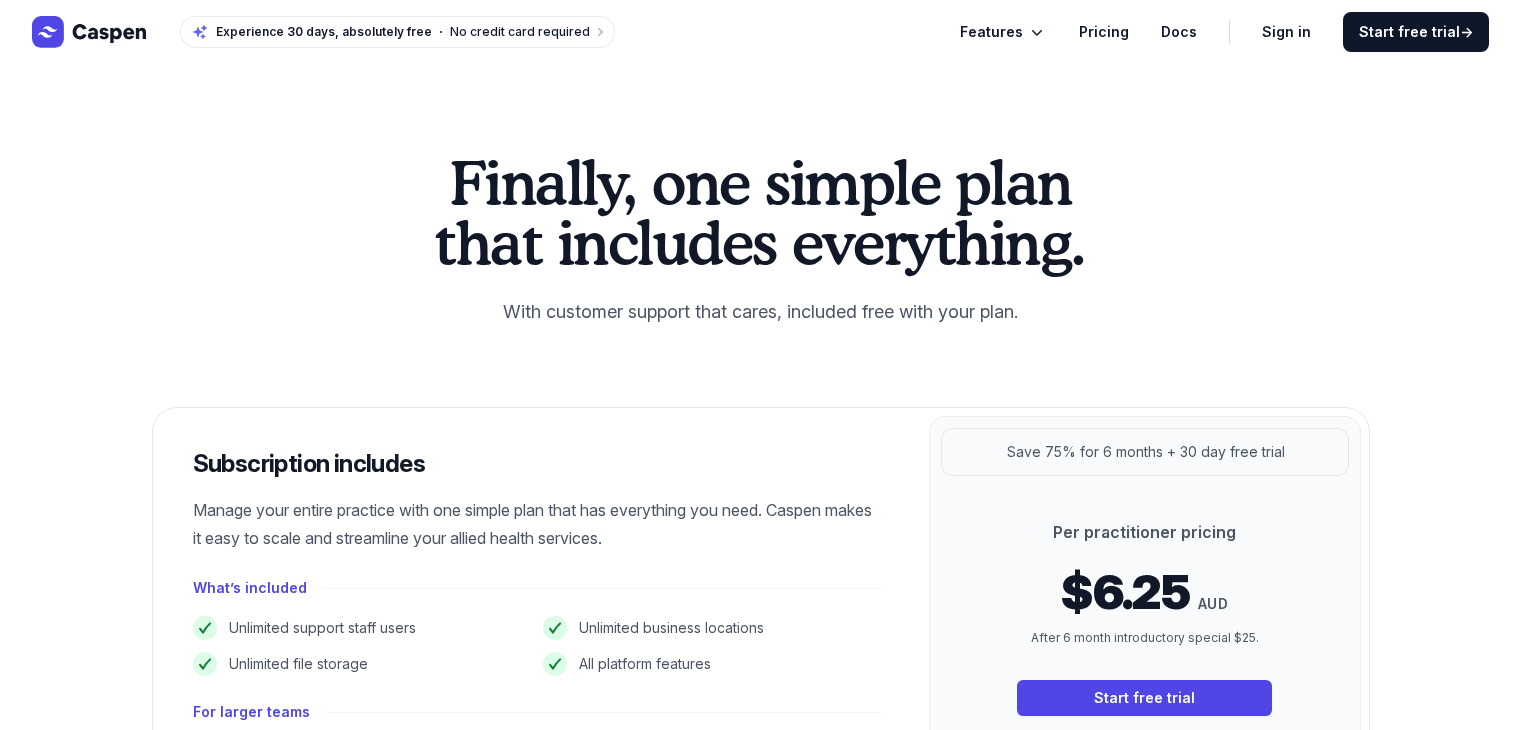 scroll, scrollTop: 0, scrollLeft: 0, axis: both 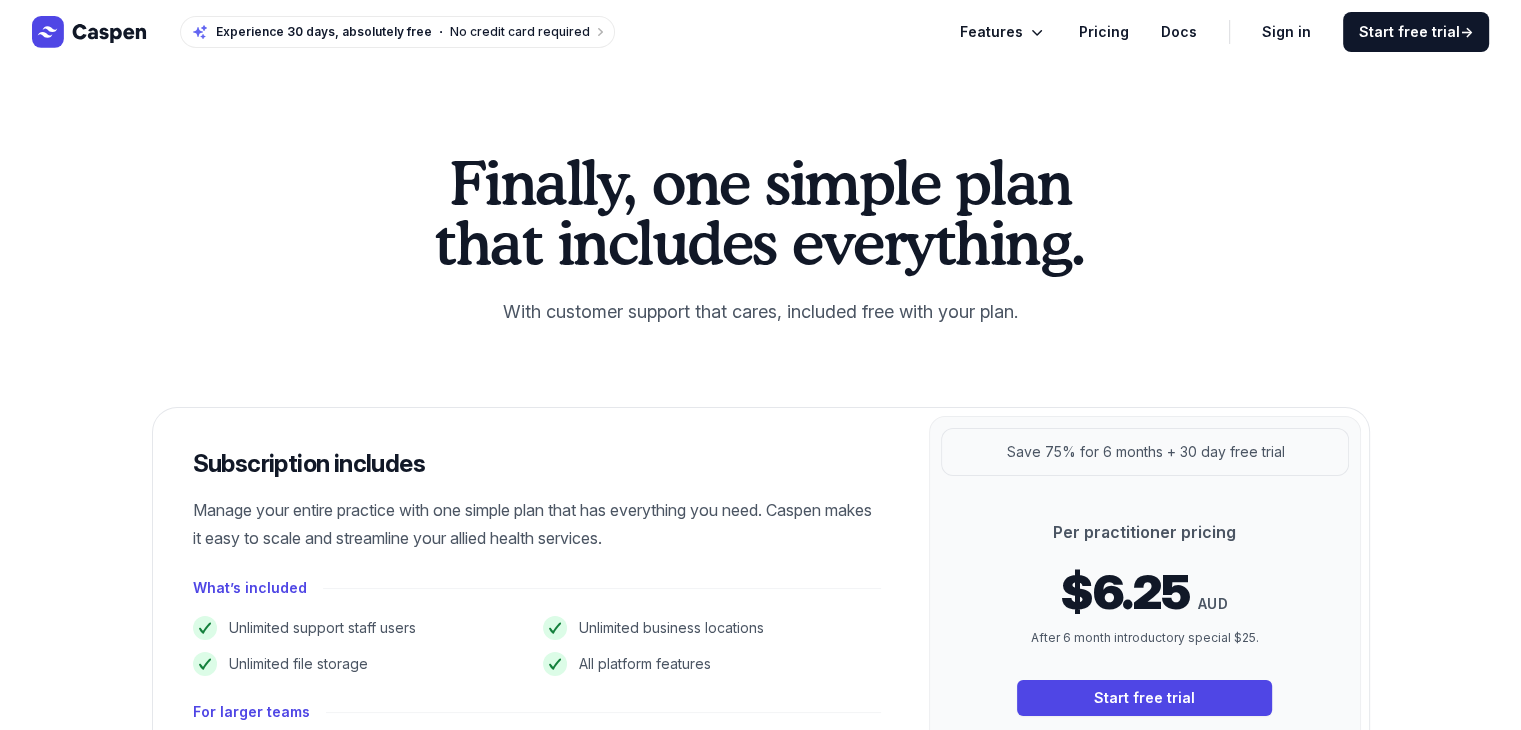 click 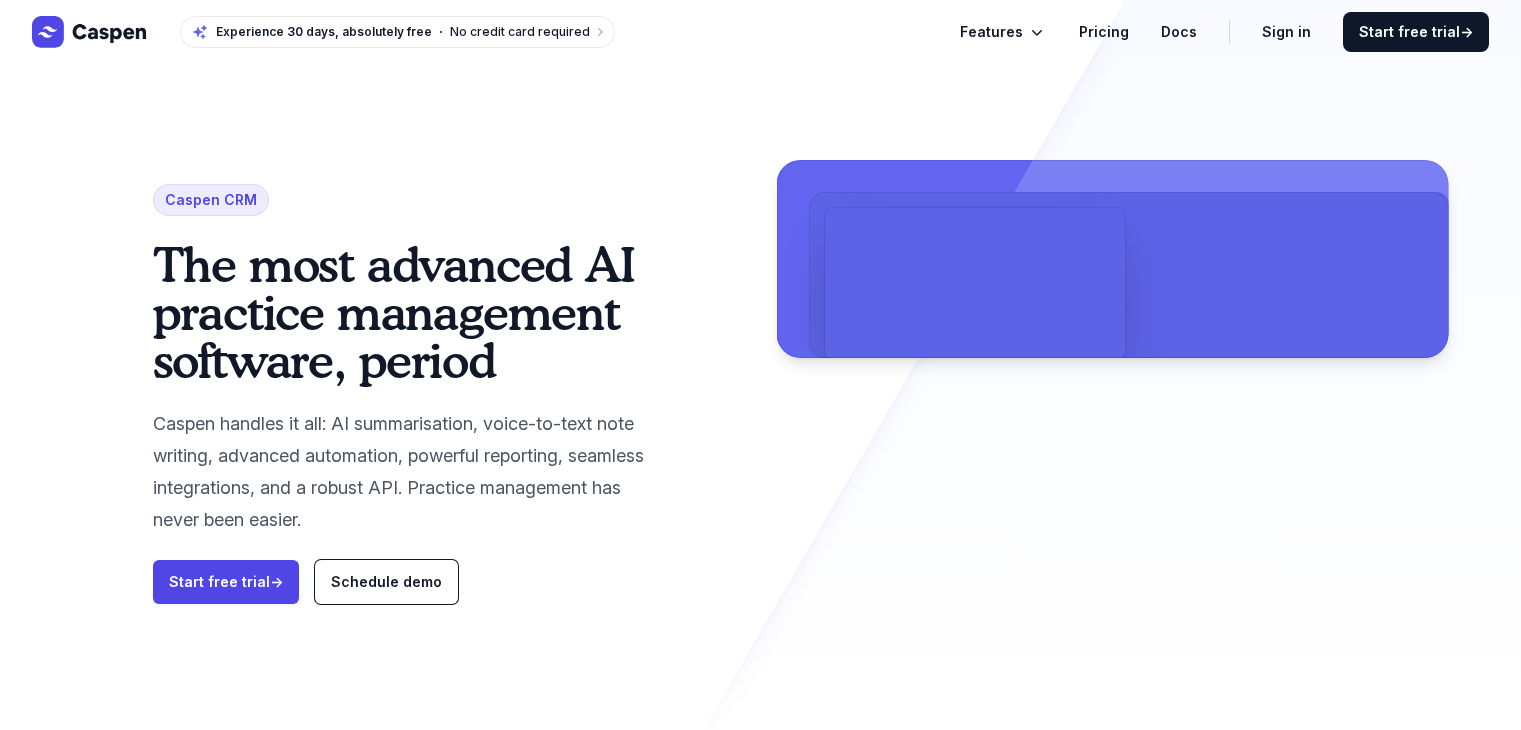 scroll, scrollTop: 0, scrollLeft: 0, axis: both 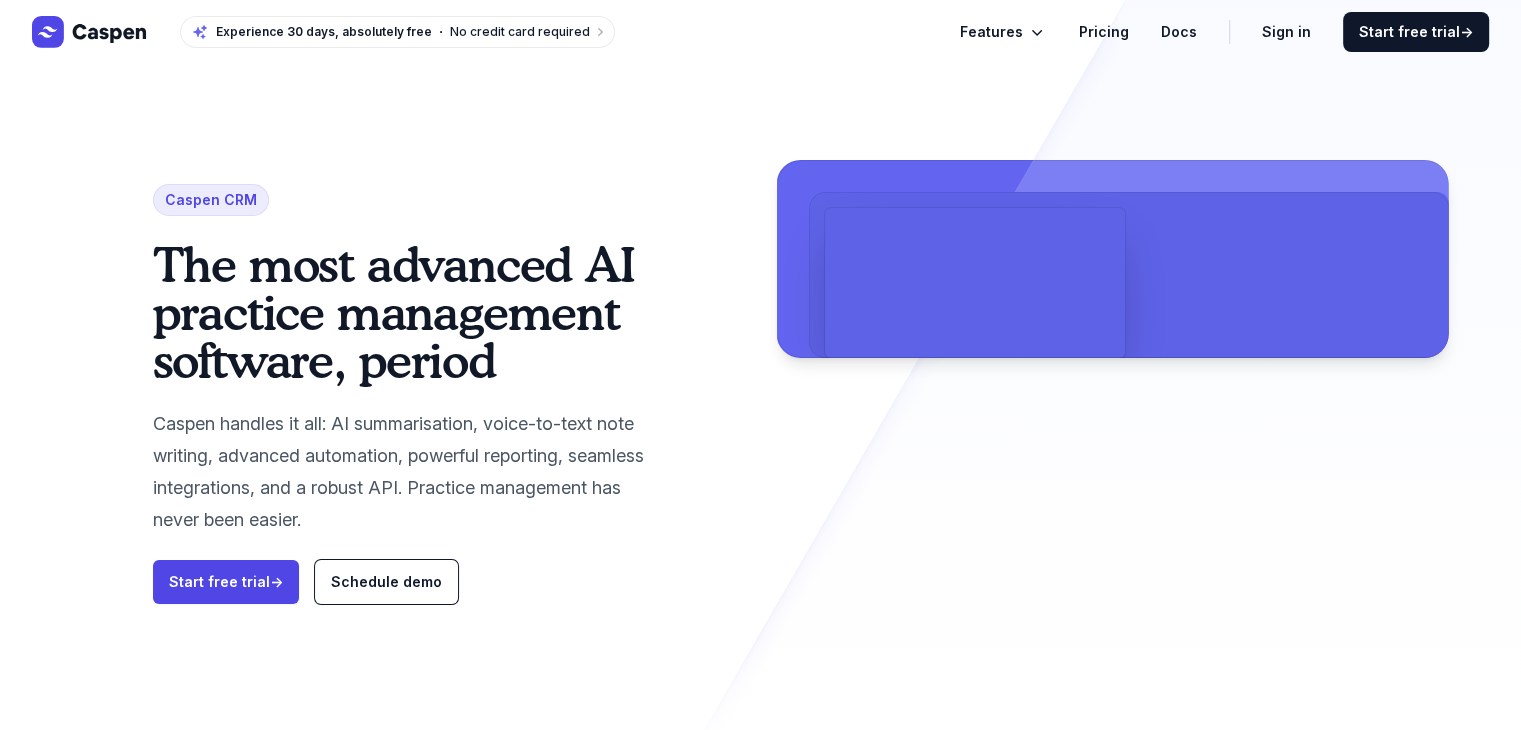 click on "Features" at bounding box center (991, 32) 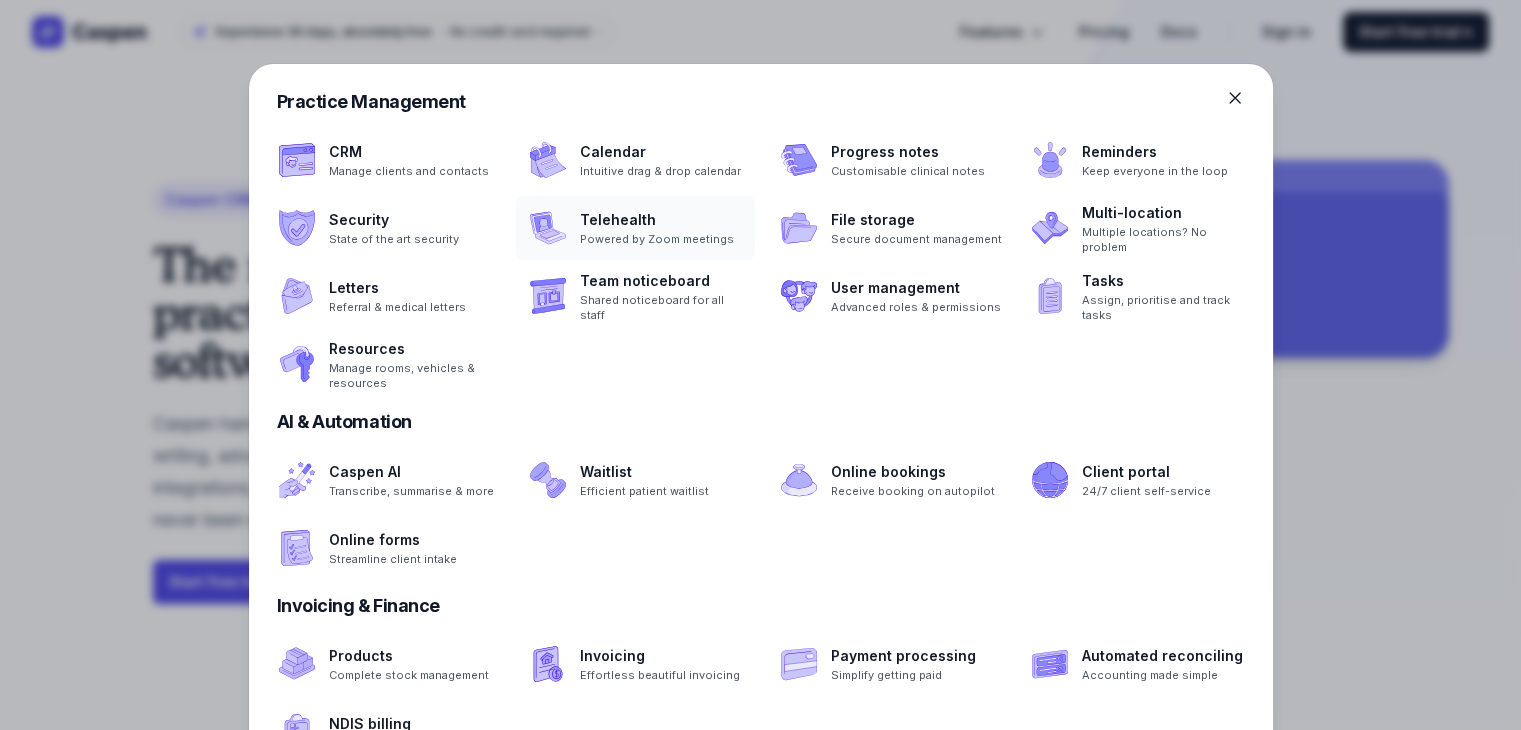 click at bounding box center (635, 228) 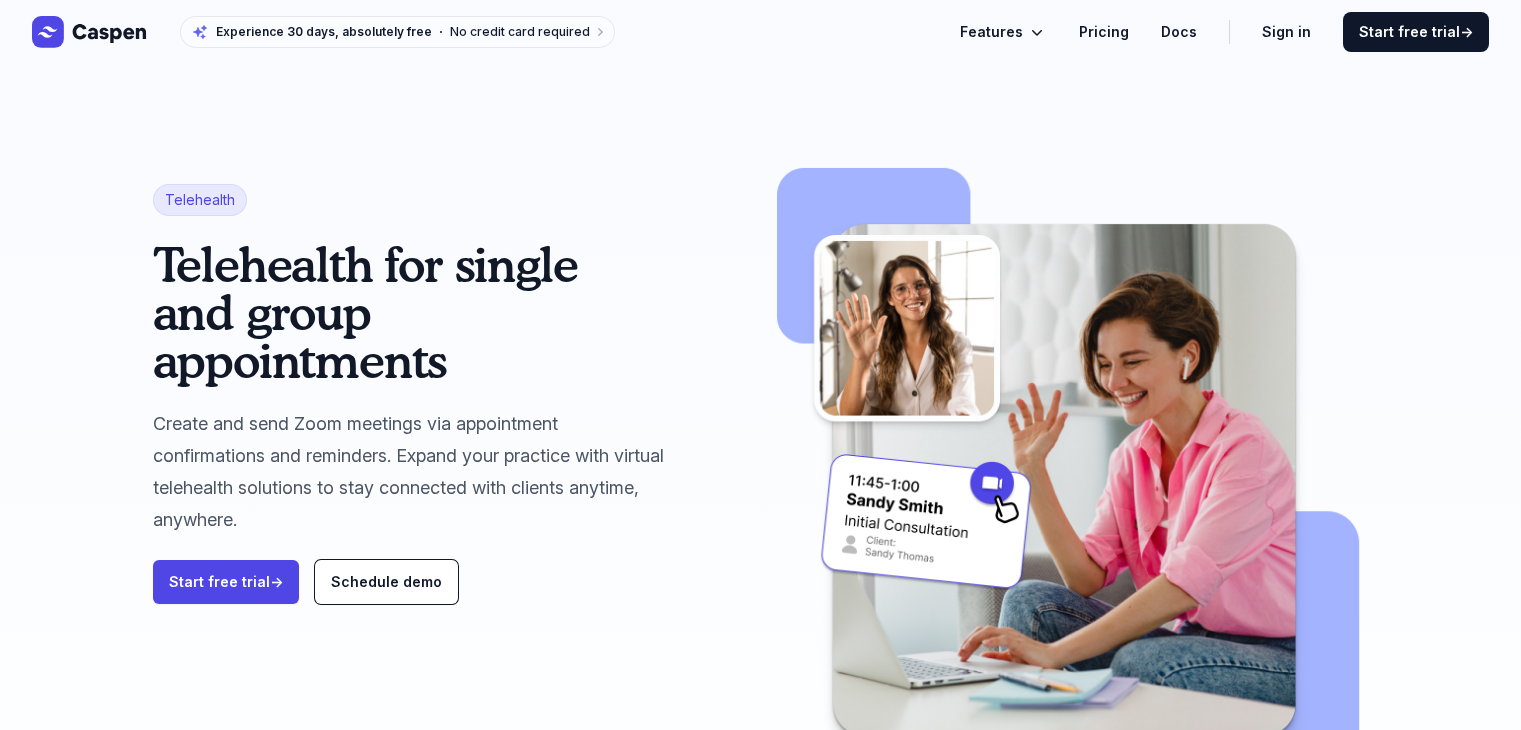 scroll, scrollTop: 0, scrollLeft: 0, axis: both 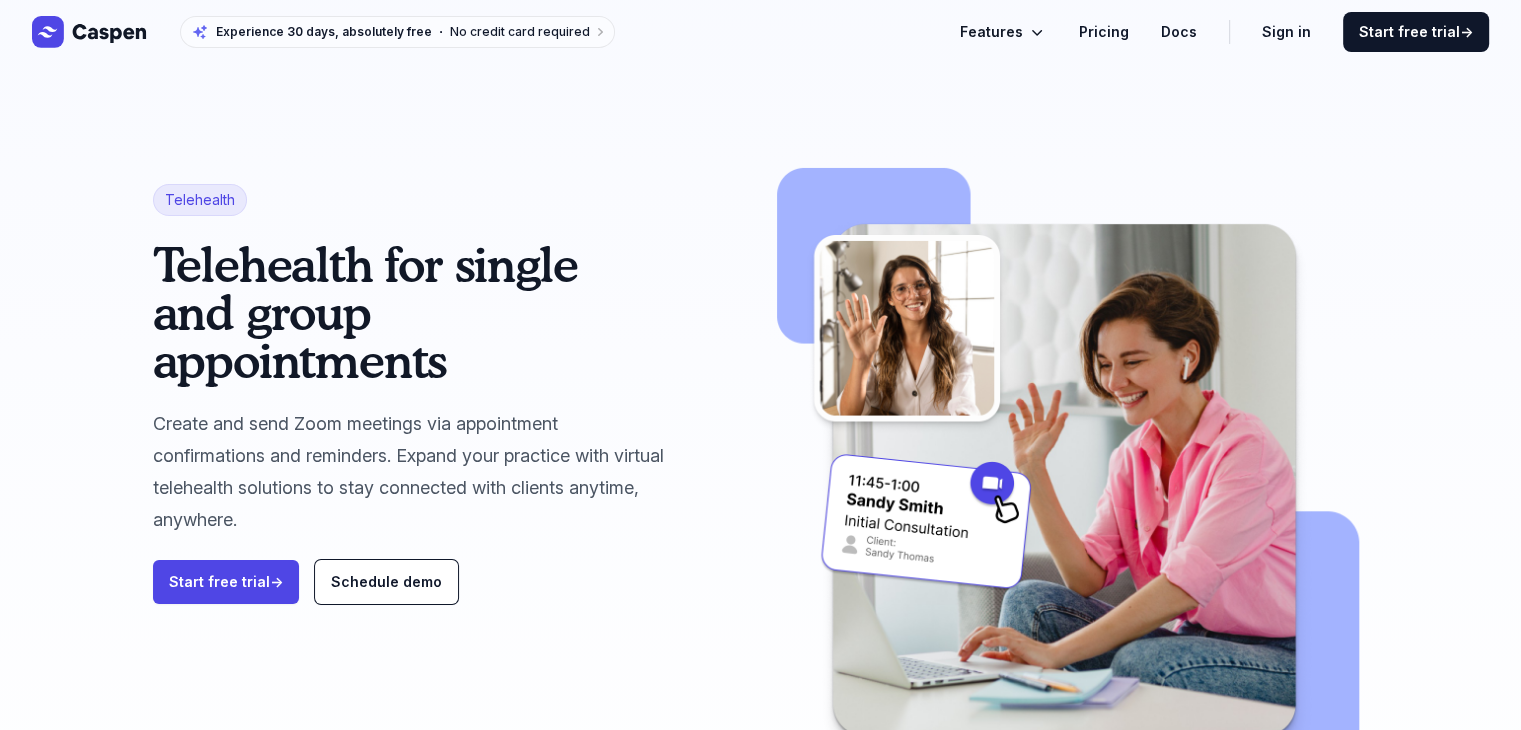 click on "Pricing" 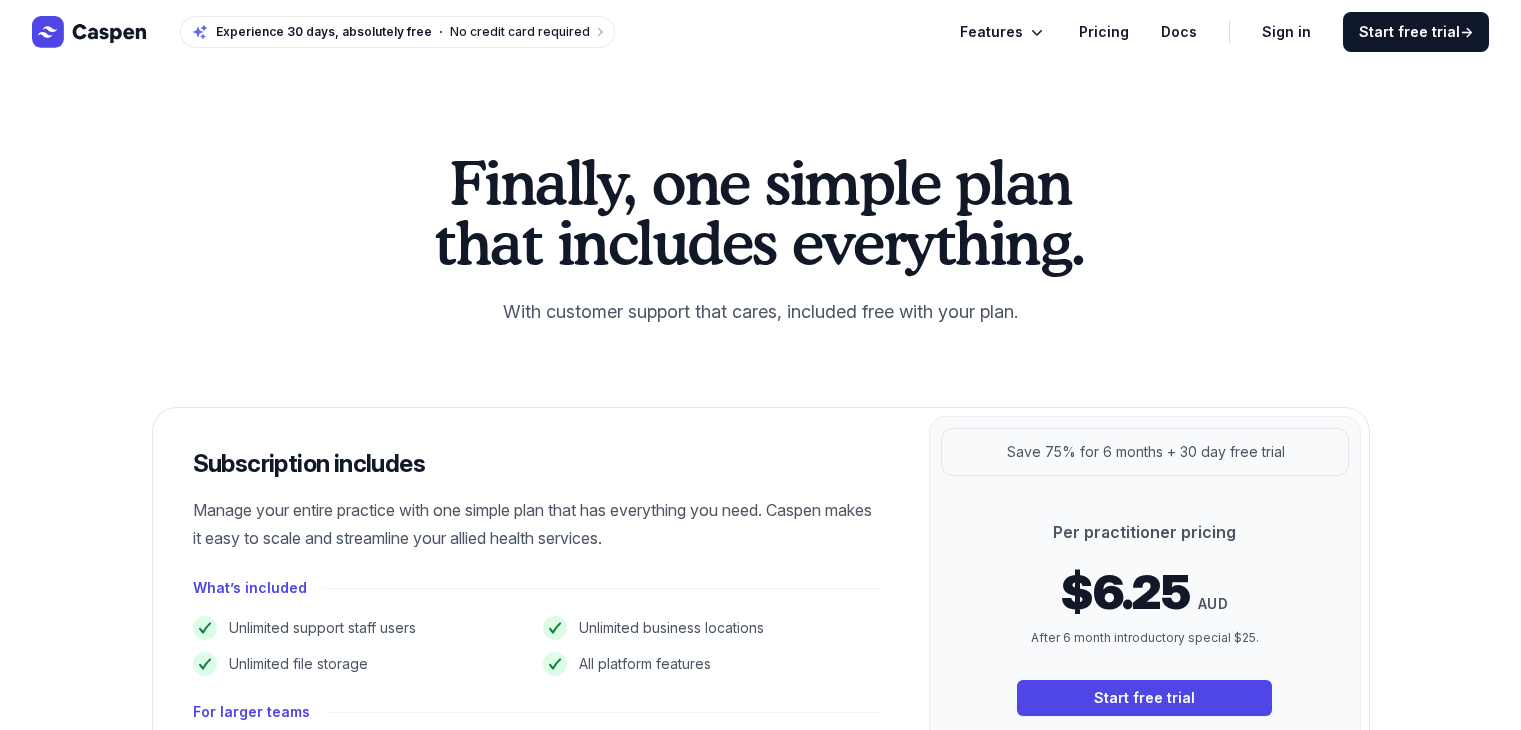scroll, scrollTop: 0, scrollLeft: 0, axis: both 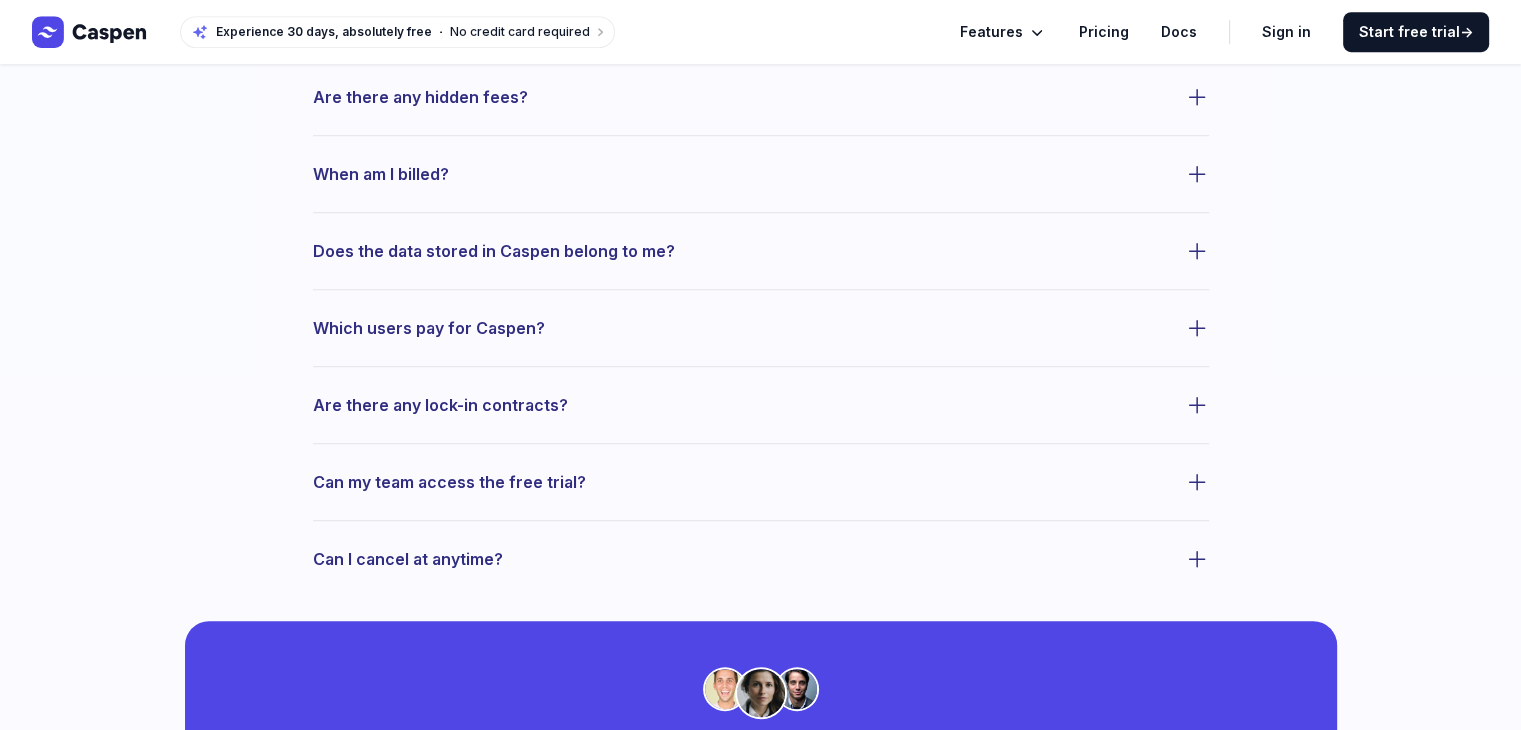 click 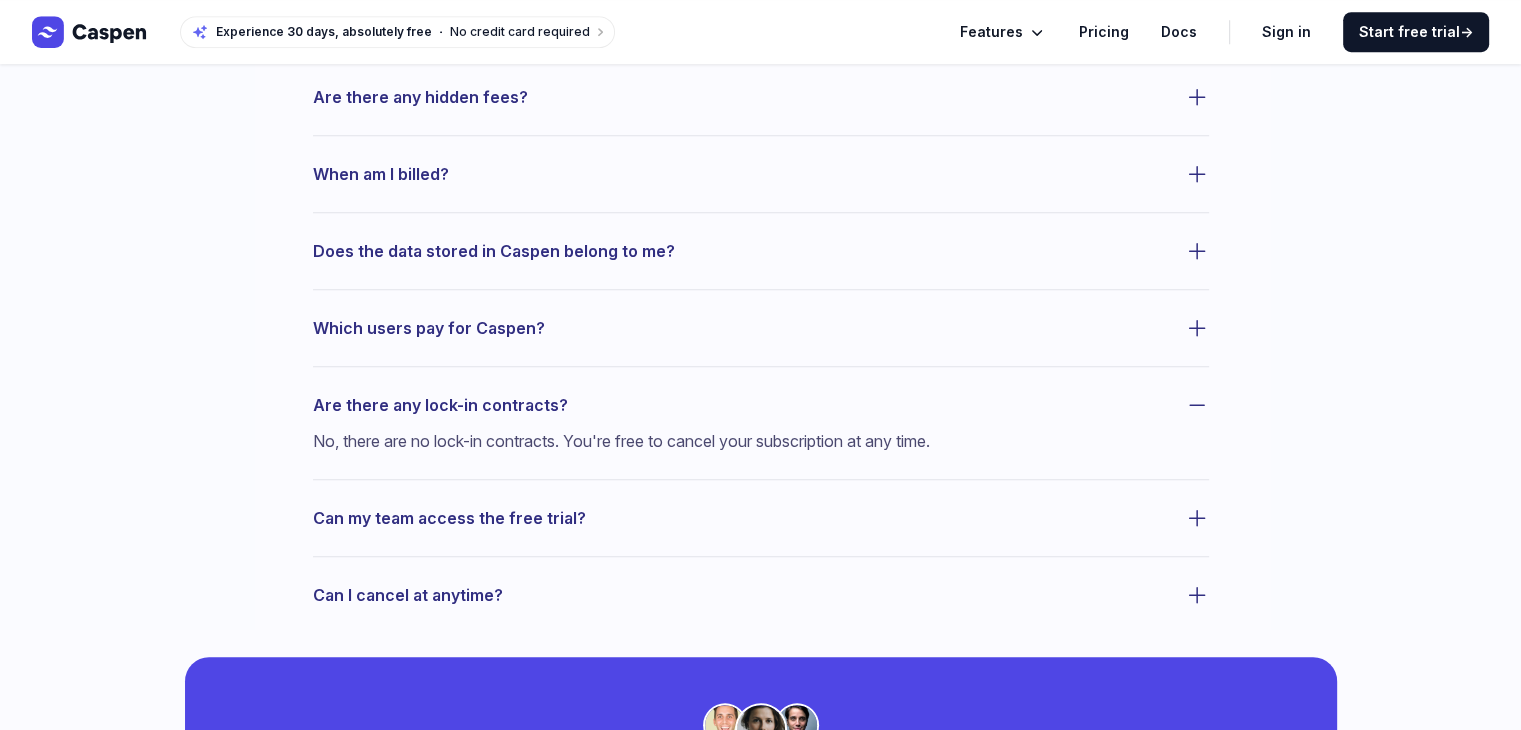 click 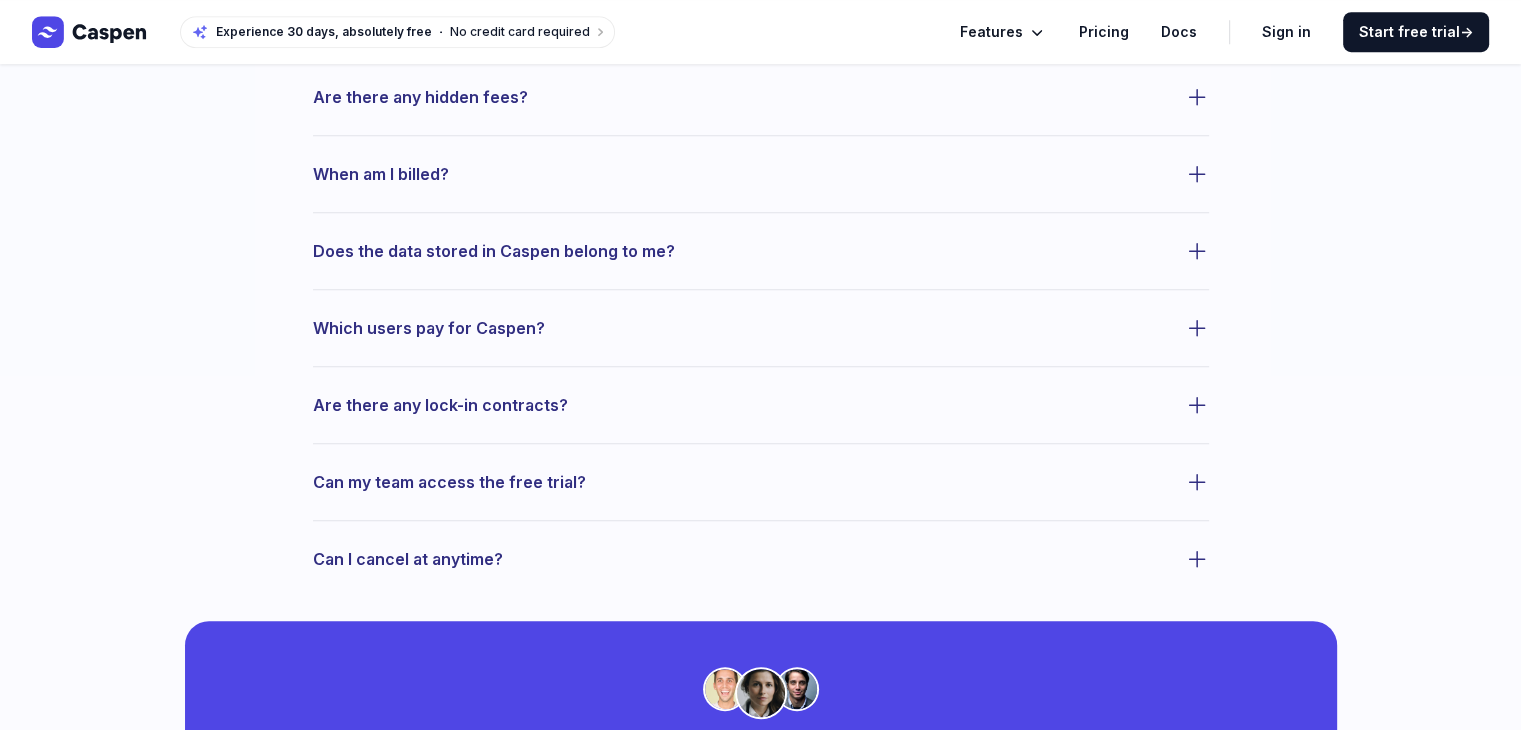 click 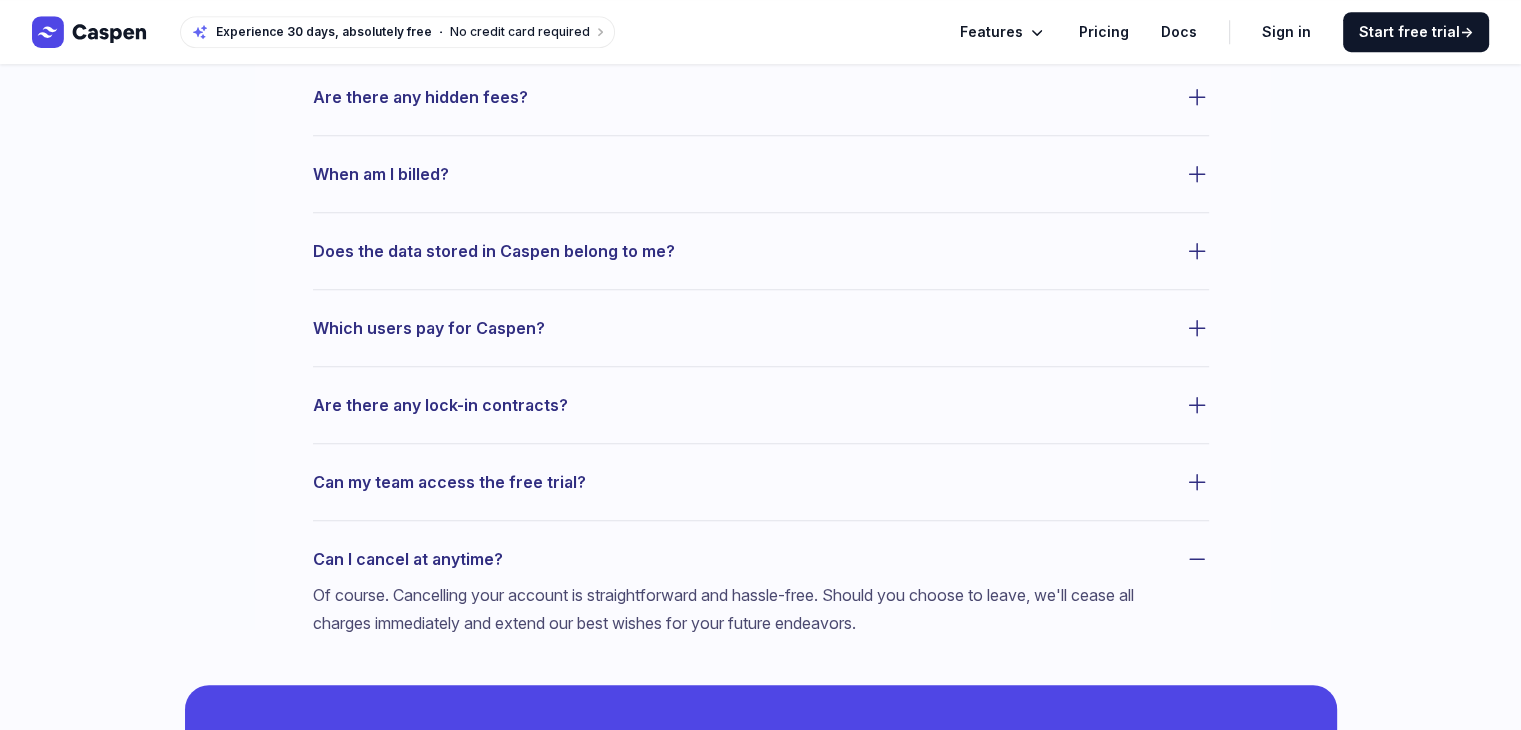 click 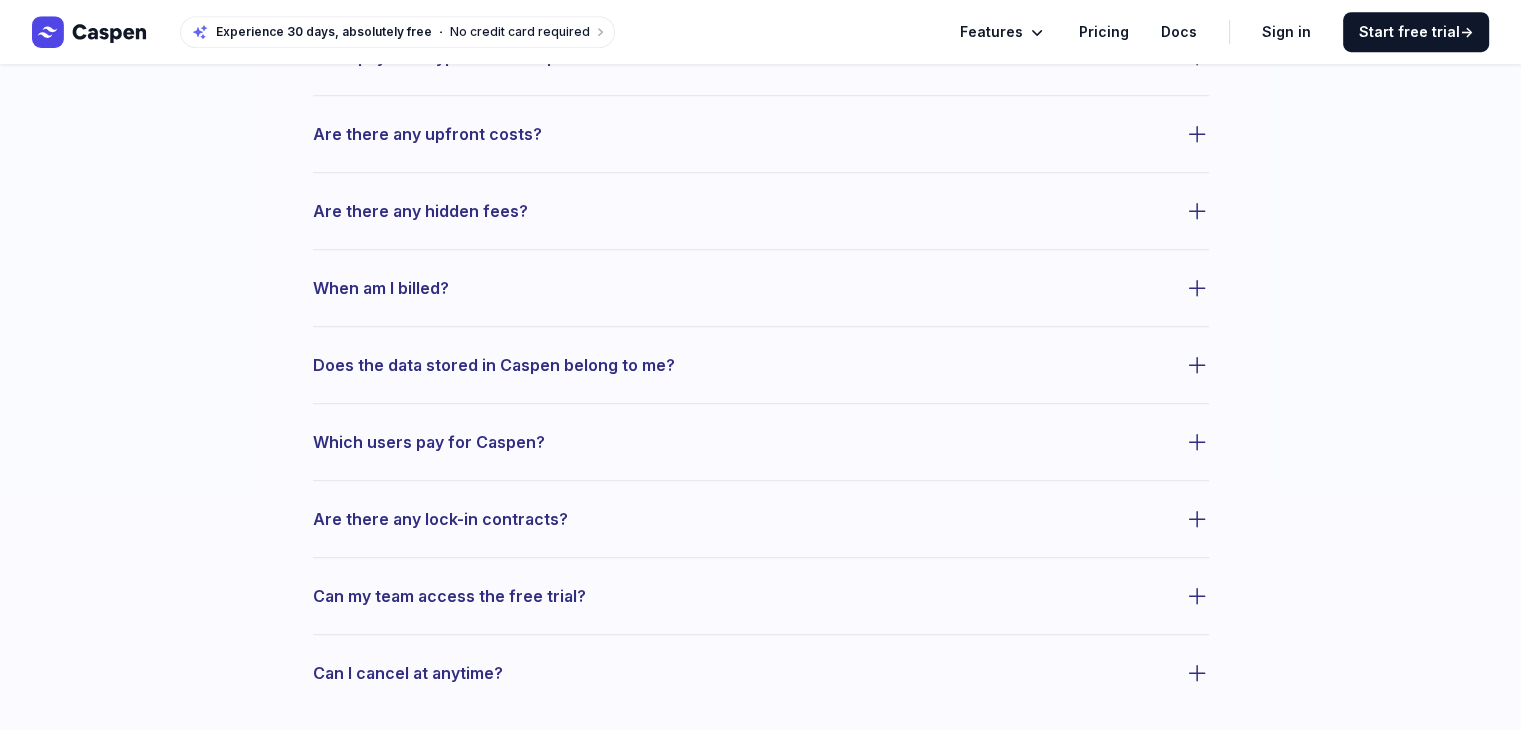 scroll, scrollTop: 1029, scrollLeft: 0, axis: vertical 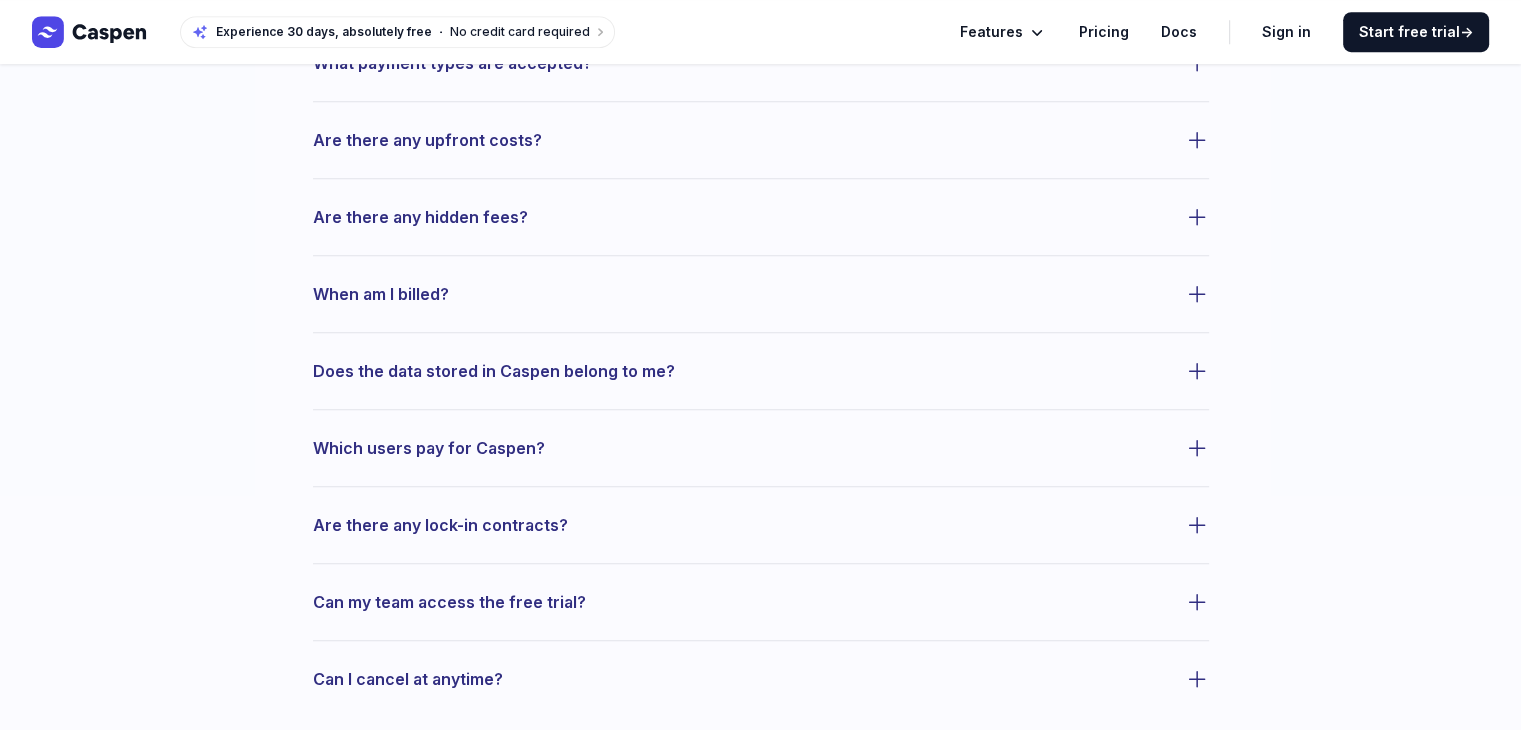 click 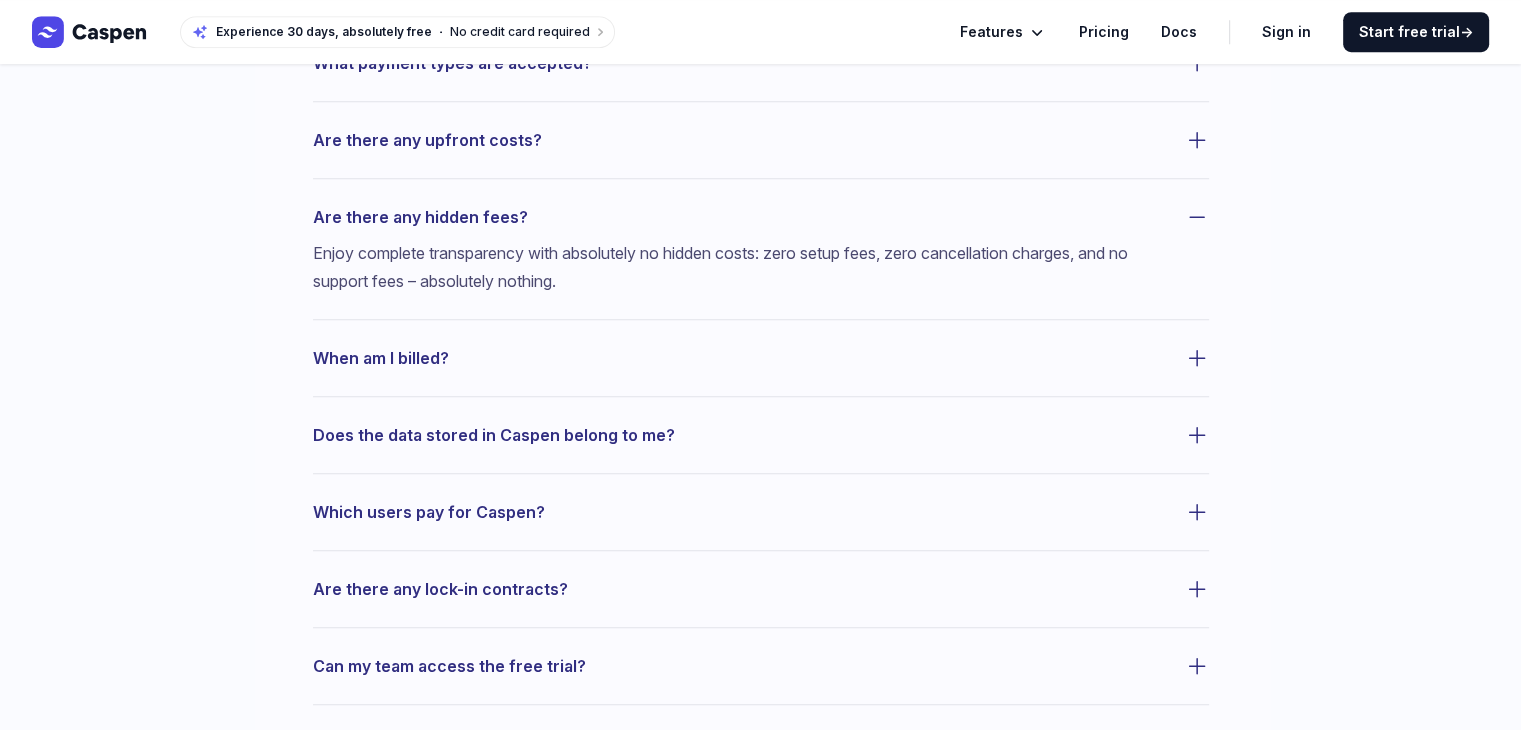 click 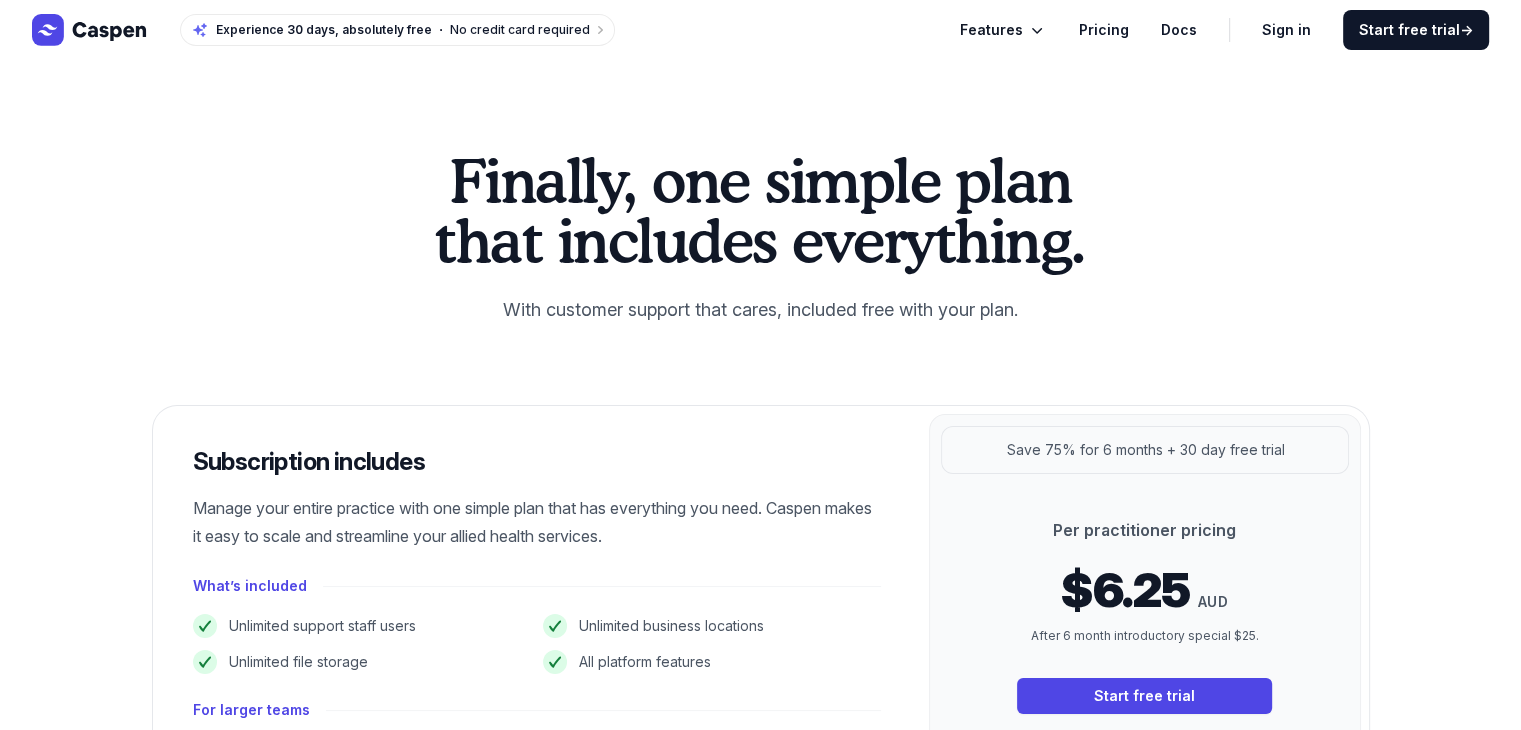 scroll, scrollTop: 0, scrollLeft: 0, axis: both 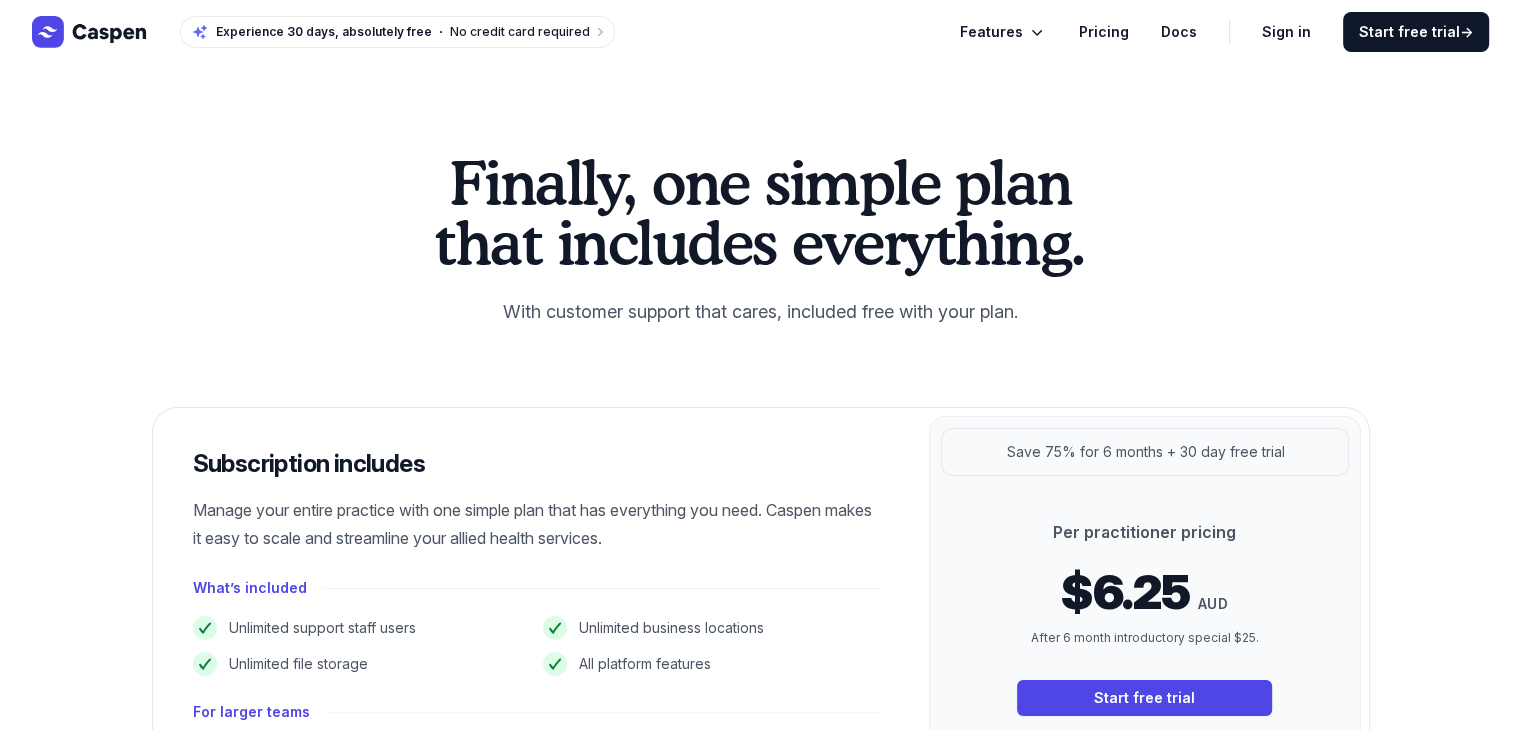 click on "Features" at bounding box center [991, 32] 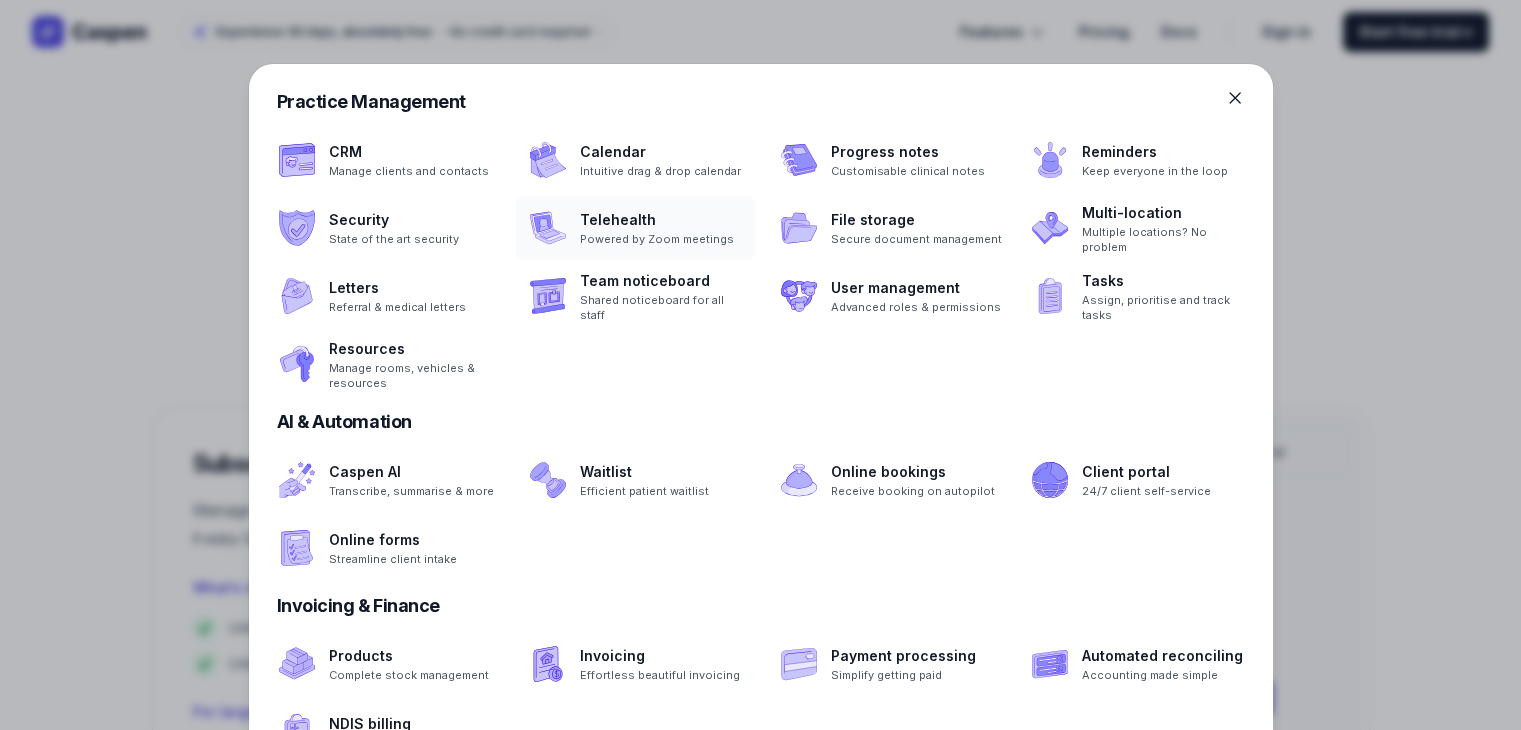 click at bounding box center [635, 228] 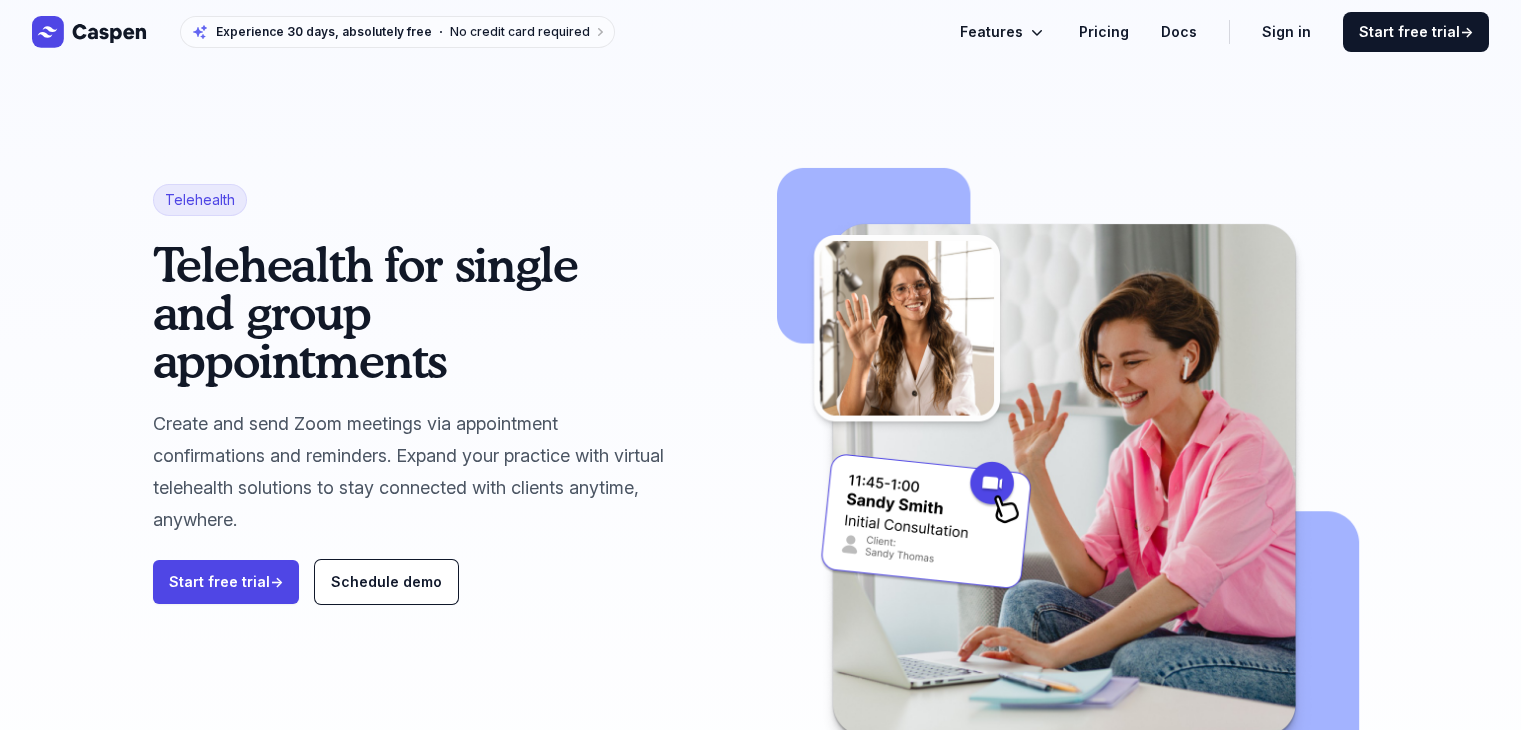 scroll, scrollTop: 0, scrollLeft: 0, axis: both 